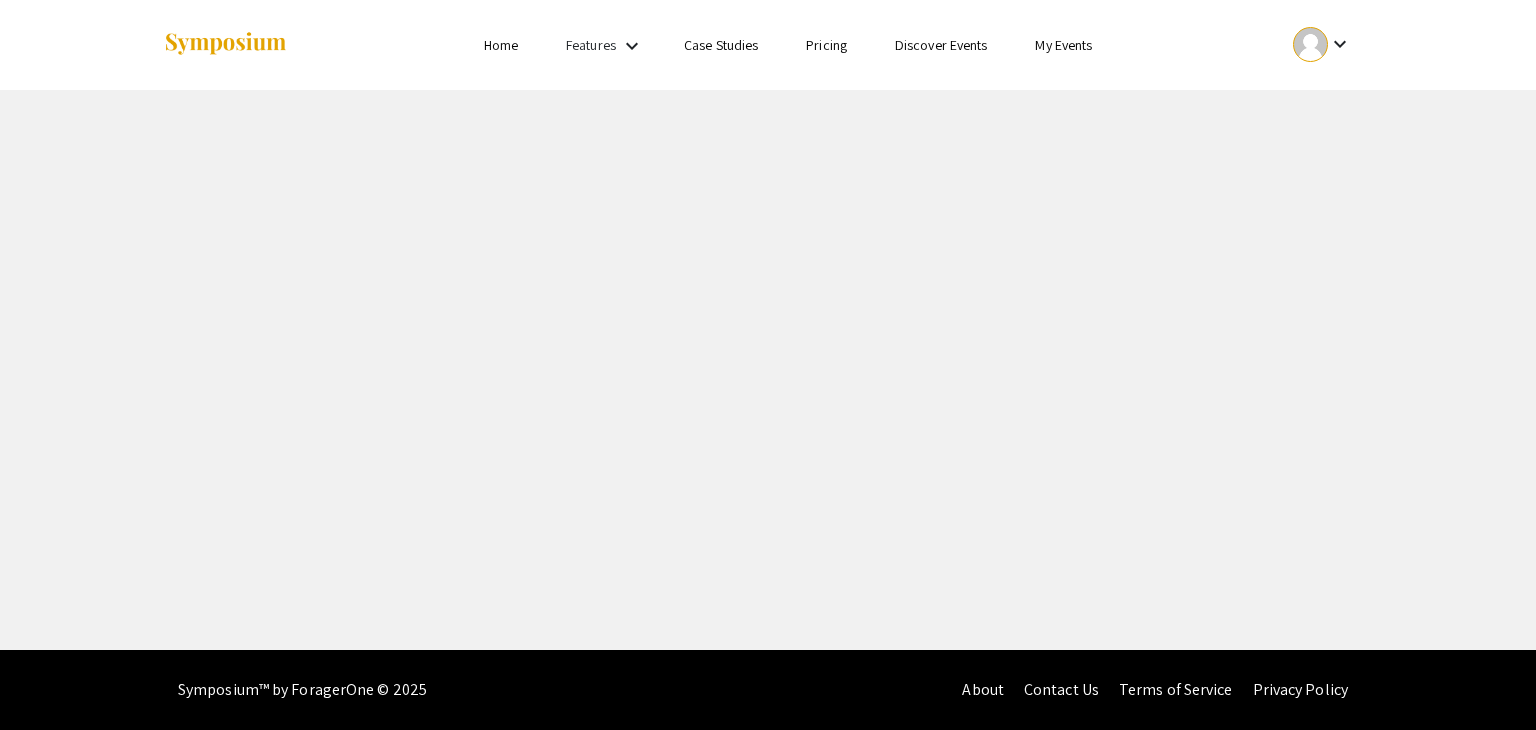 scroll, scrollTop: 0, scrollLeft: 0, axis: both 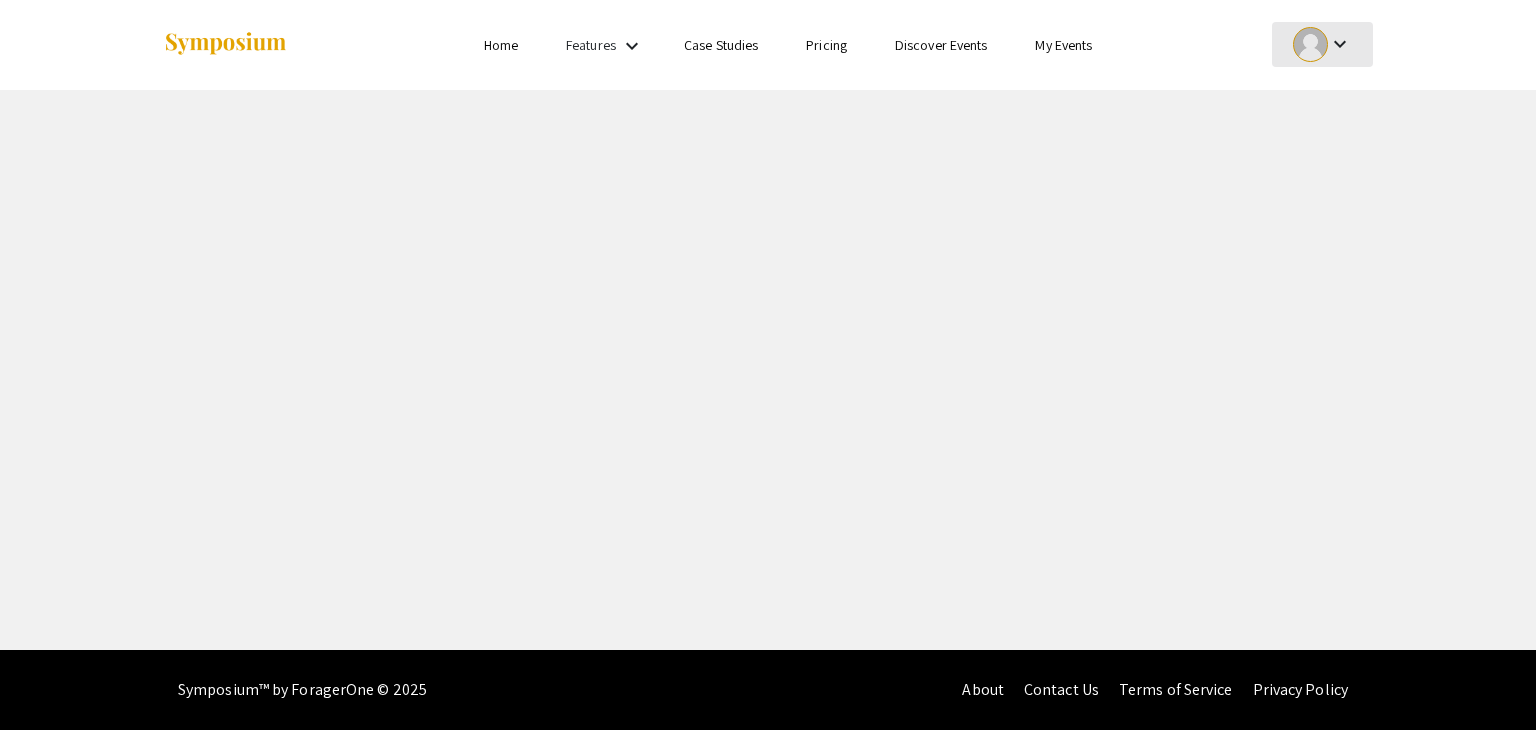 click on "Skip navigation  Home Features keyboard_arrow_down Case Studies Pricing Discover Events My Events keyboard_arrow_down" at bounding box center (768, 325) 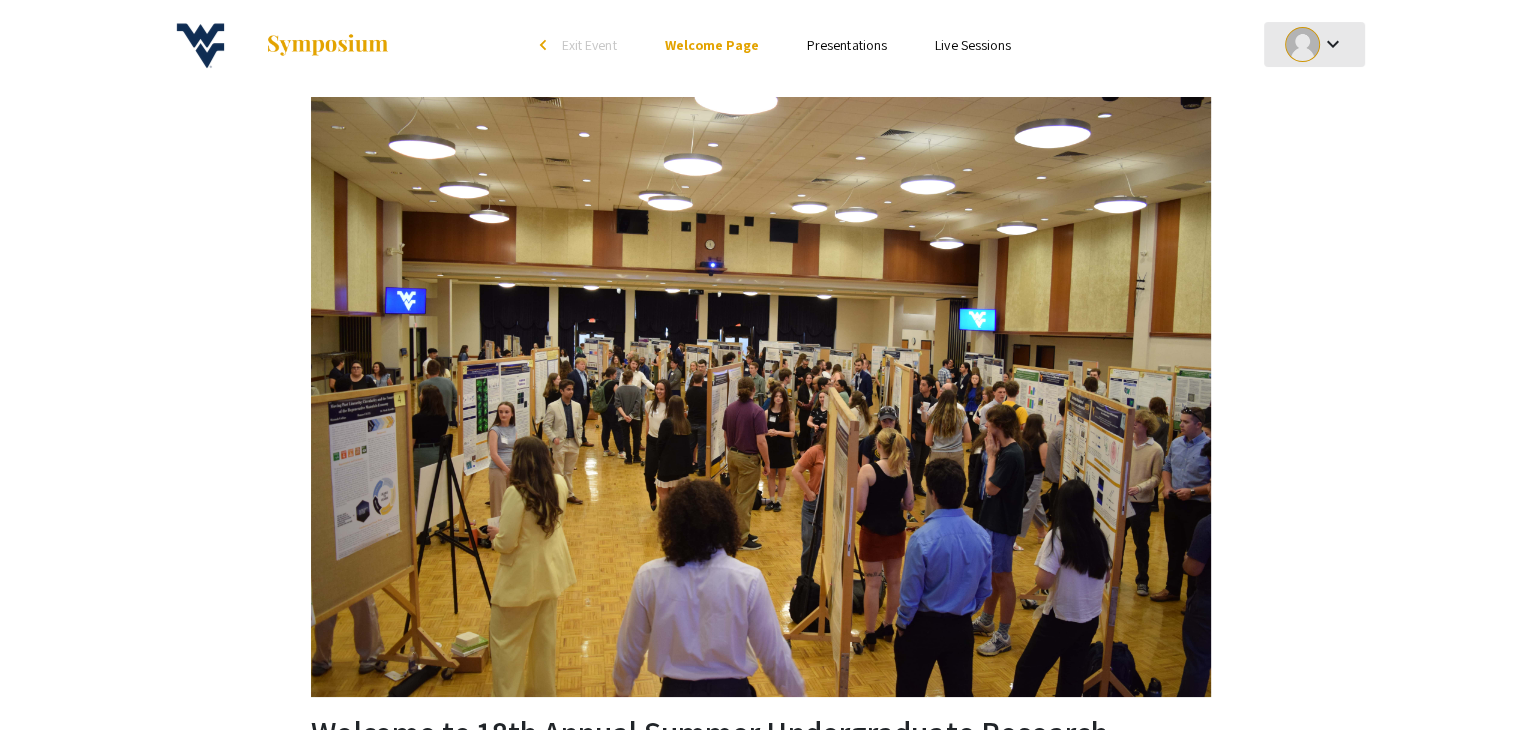 click on "keyboard_arrow_down" at bounding box center [1332, 44] 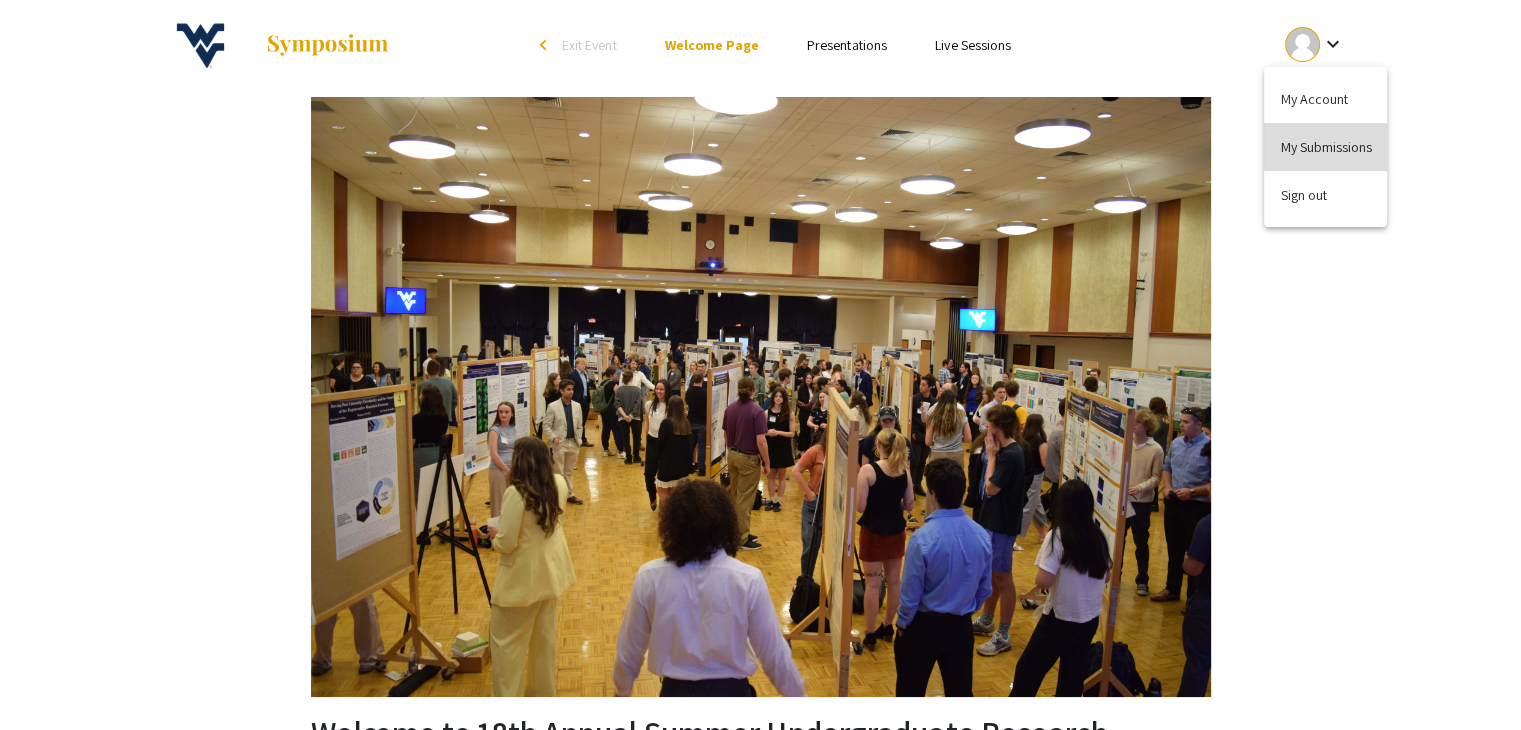 click on "My Submissions" at bounding box center [1325, 147] 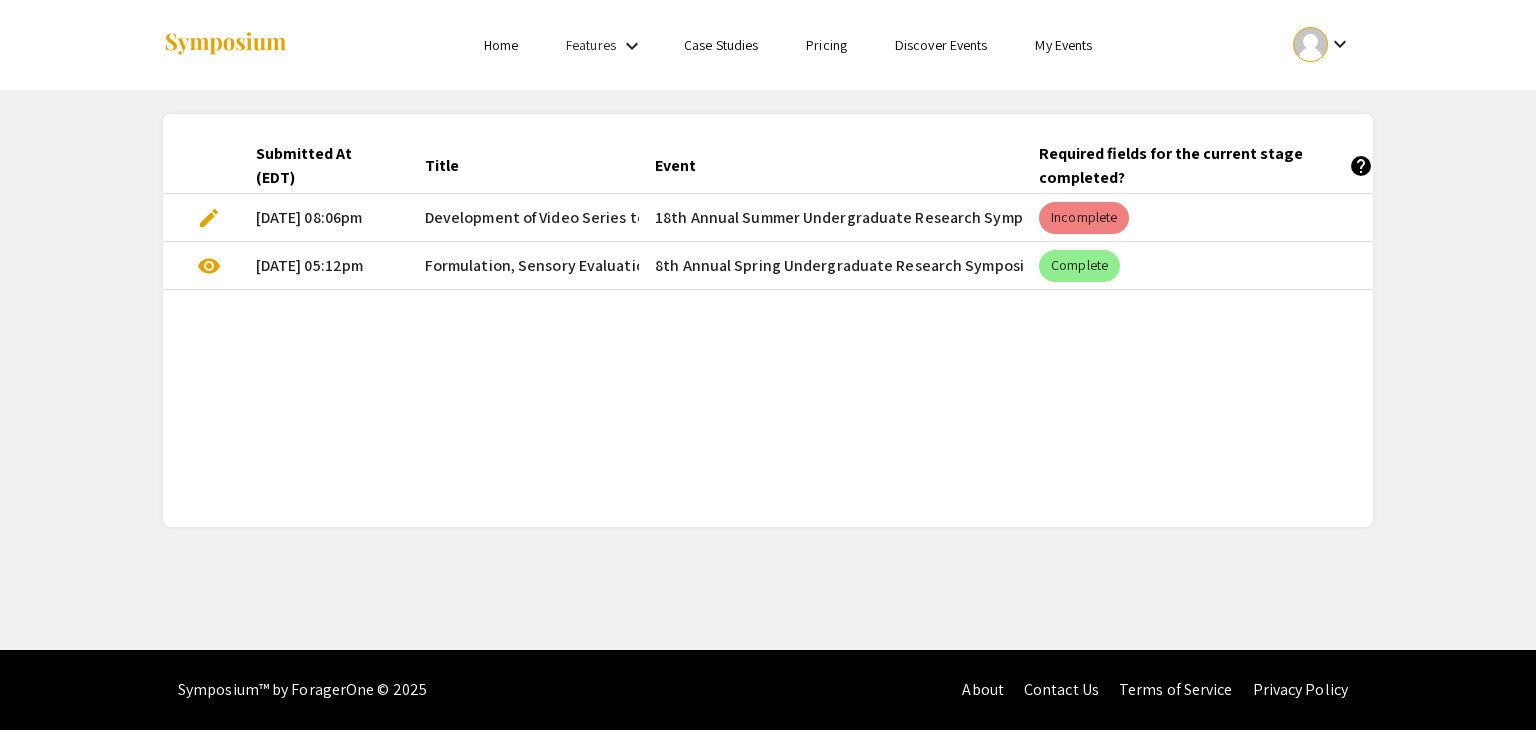 click on "edit" at bounding box center (201, 218) 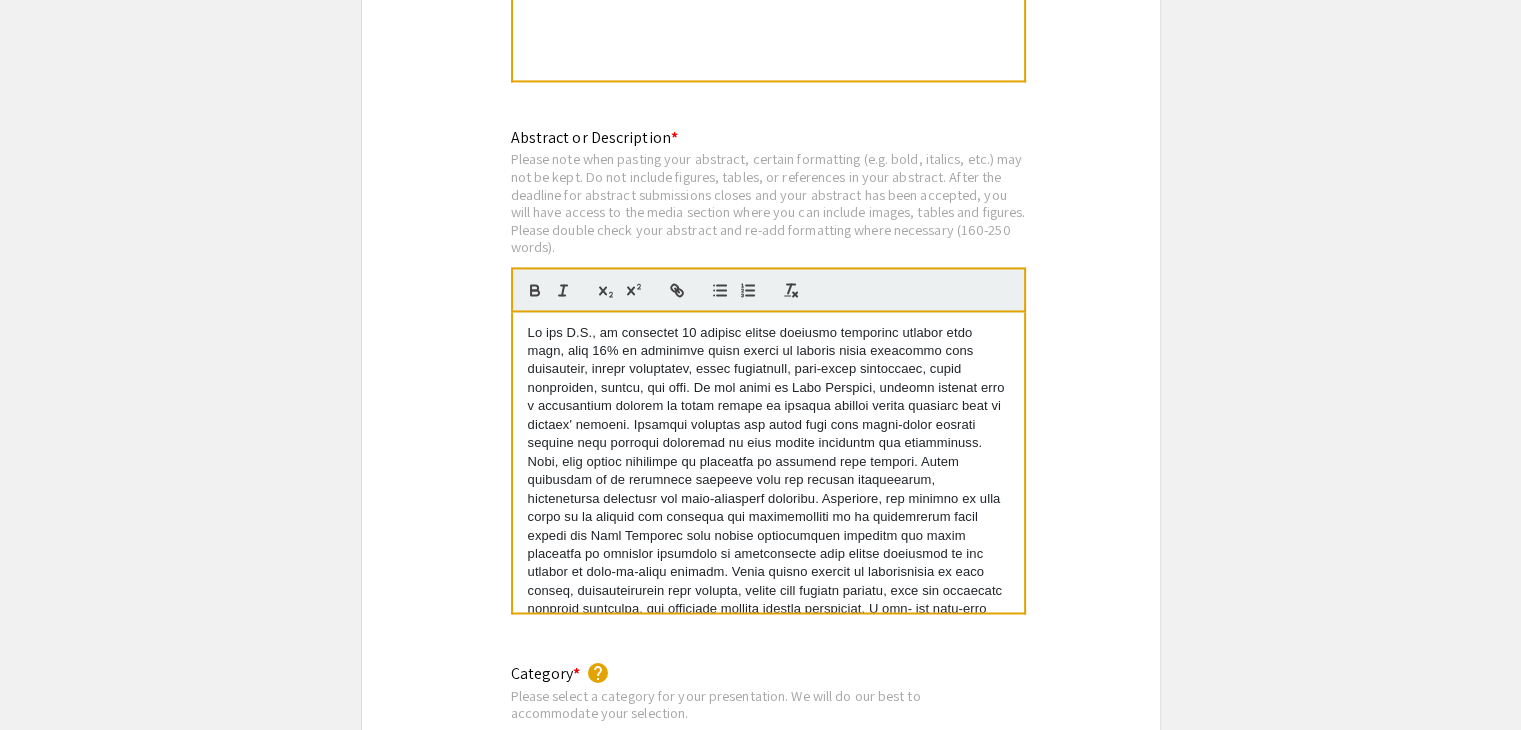 scroll, scrollTop: 3116, scrollLeft: 0, axis: vertical 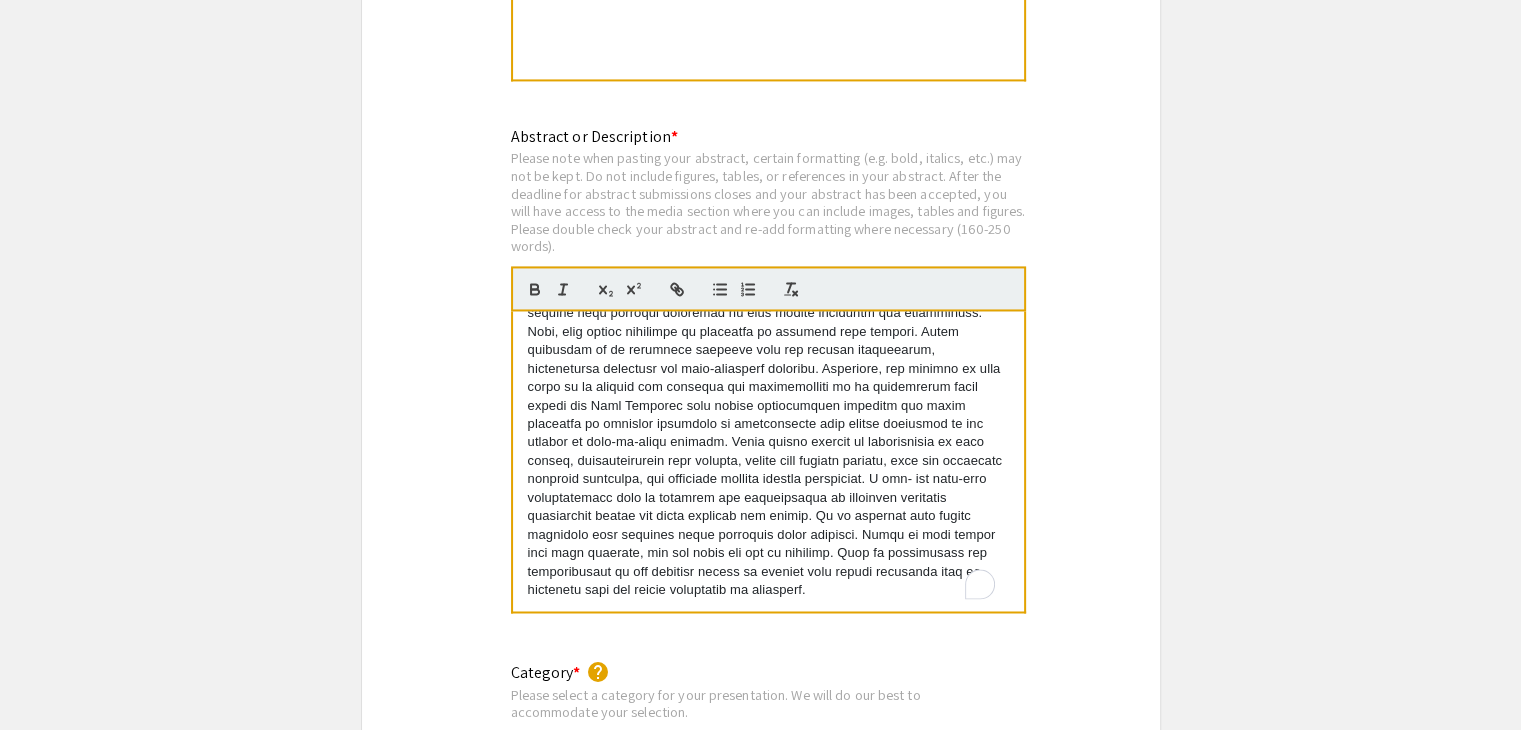 drag, startPoint x: 524, startPoint y: 329, endPoint x: 938, endPoint y: 593, distance: 491.0112 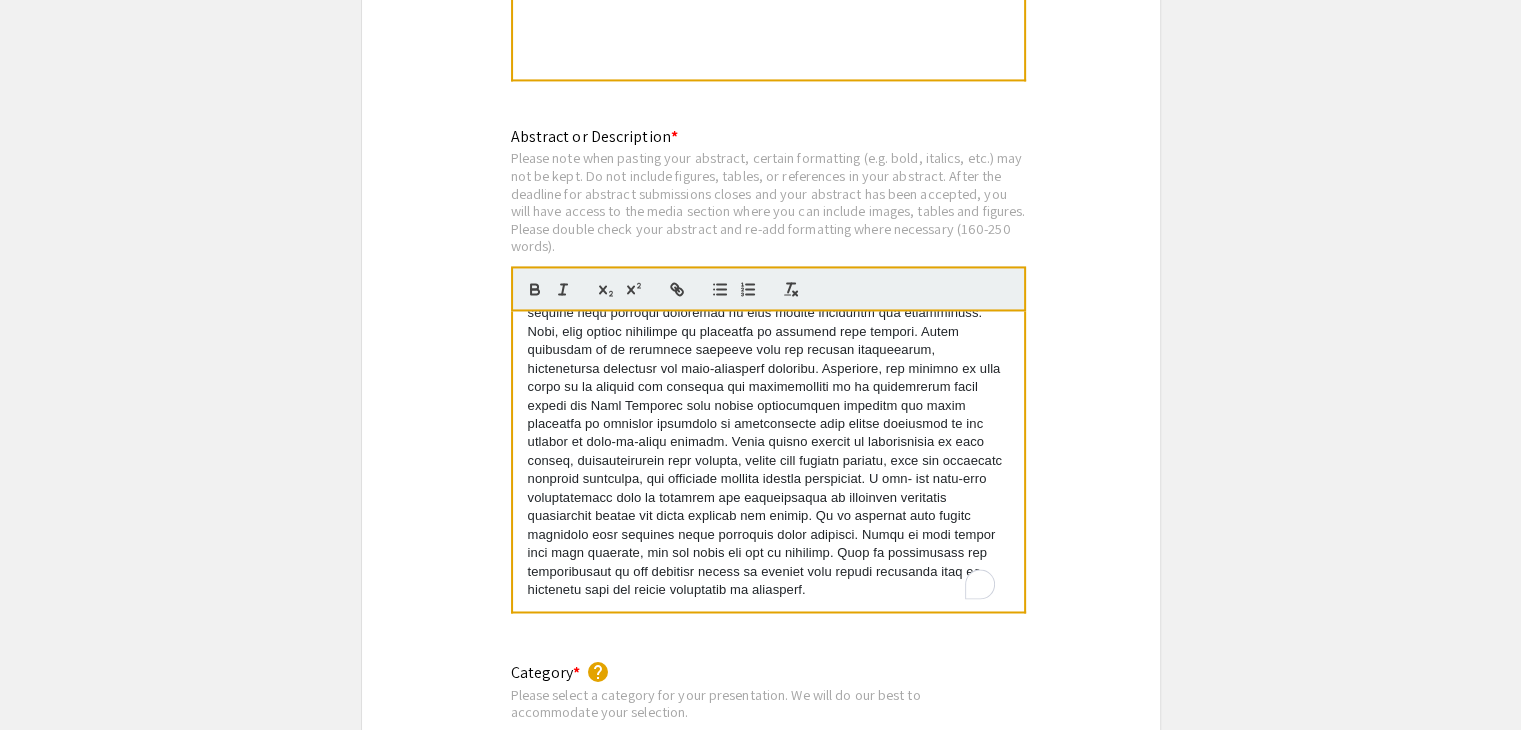 click at bounding box center (768, 461) 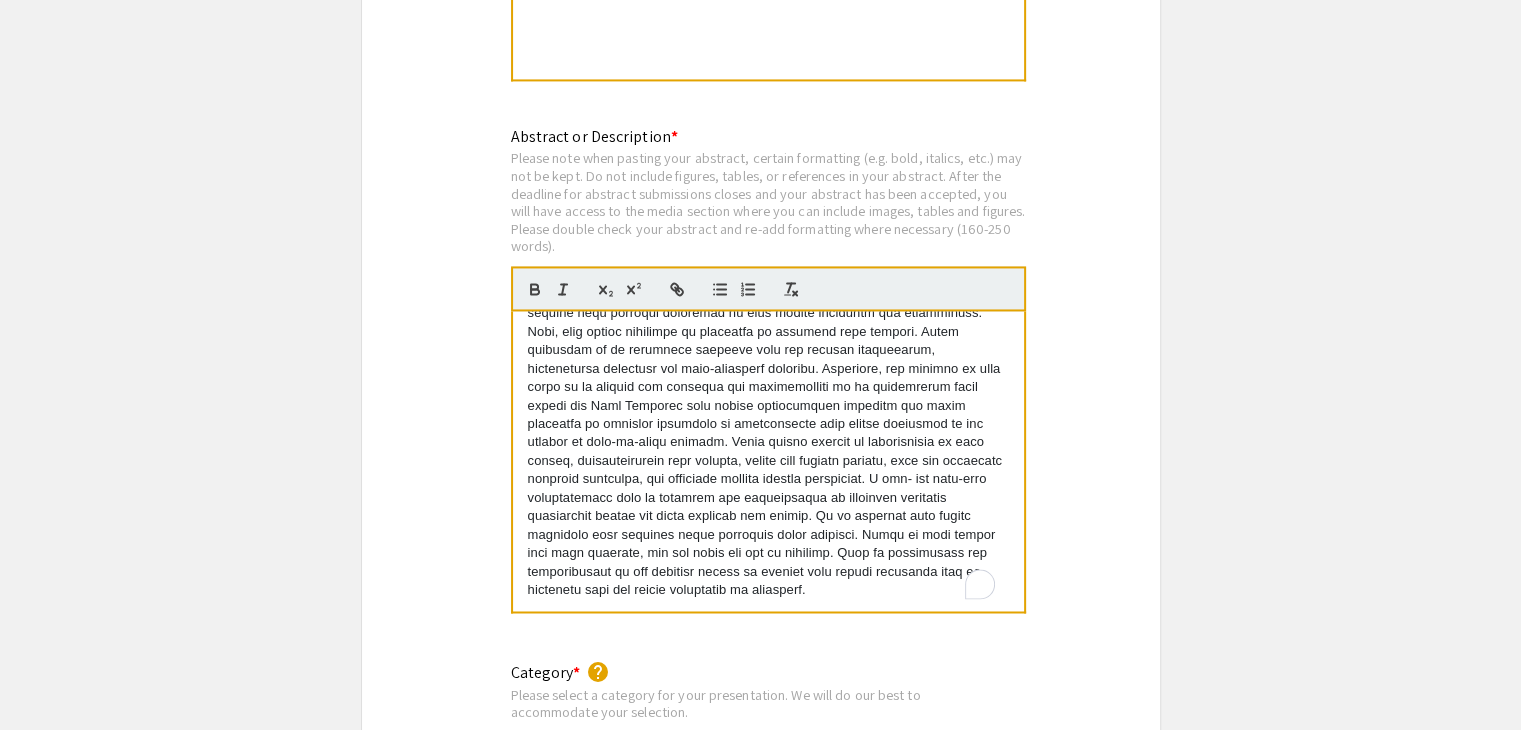 scroll, scrollTop: 129, scrollLeft: 0, axis: vertical 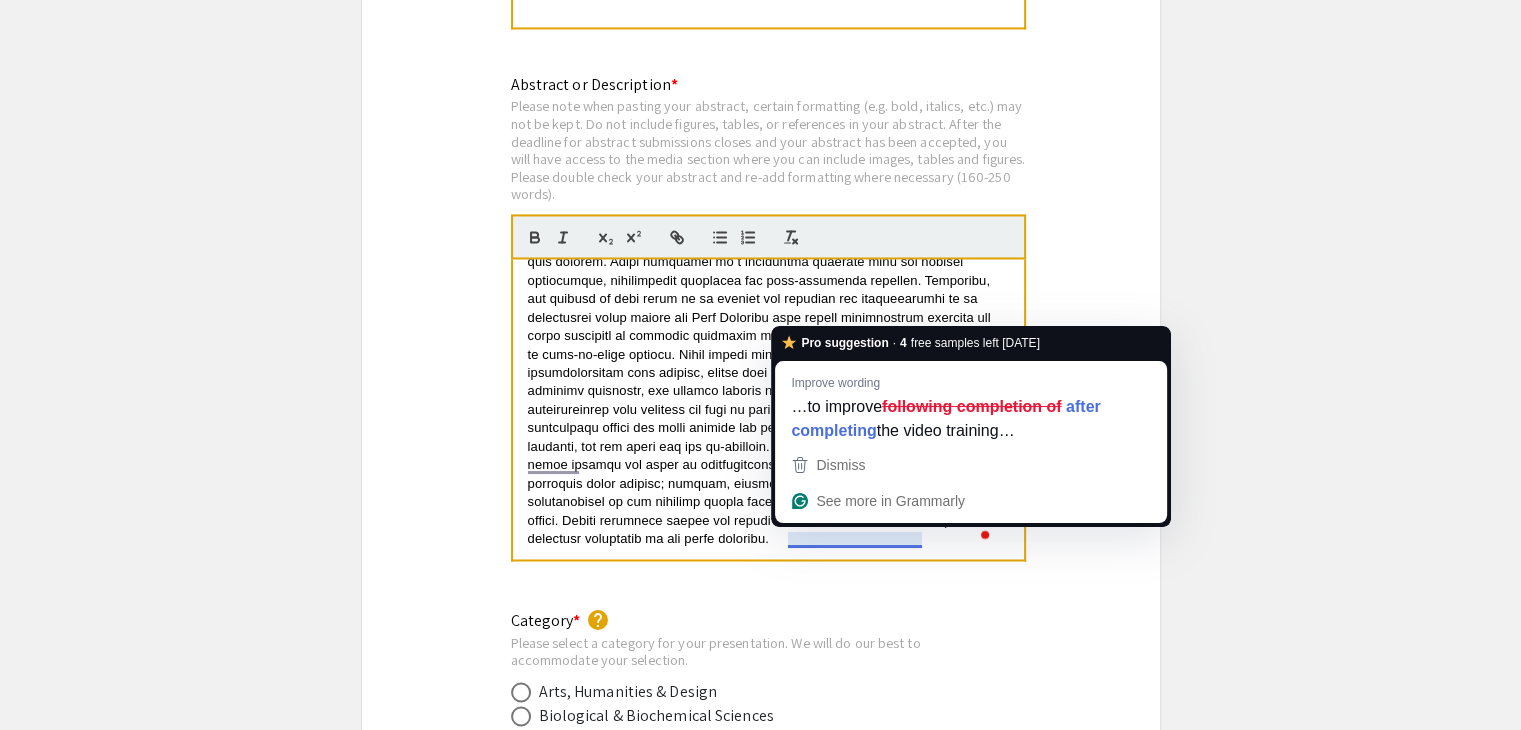 click at bounding box center (770, 345) 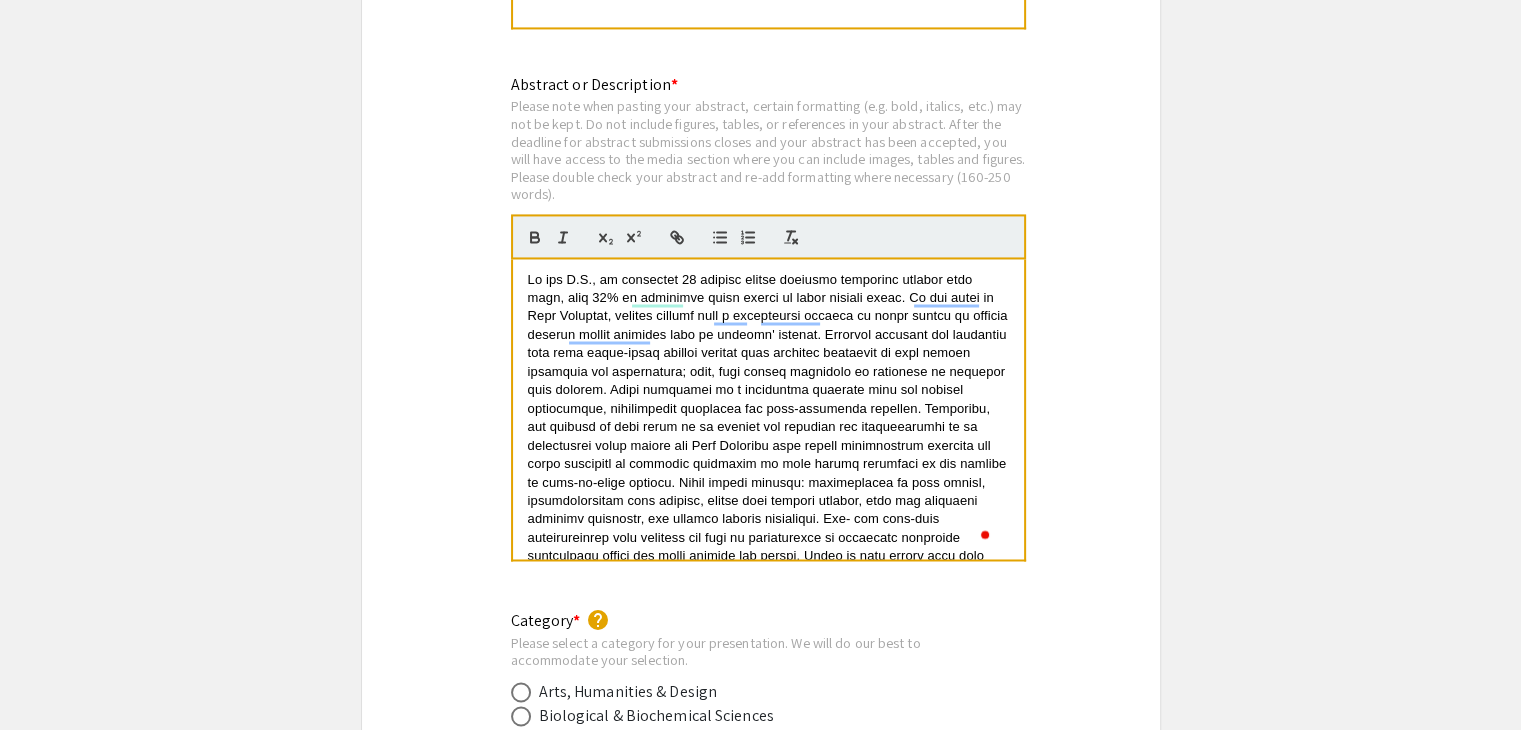click at bounding box center [770, 473] 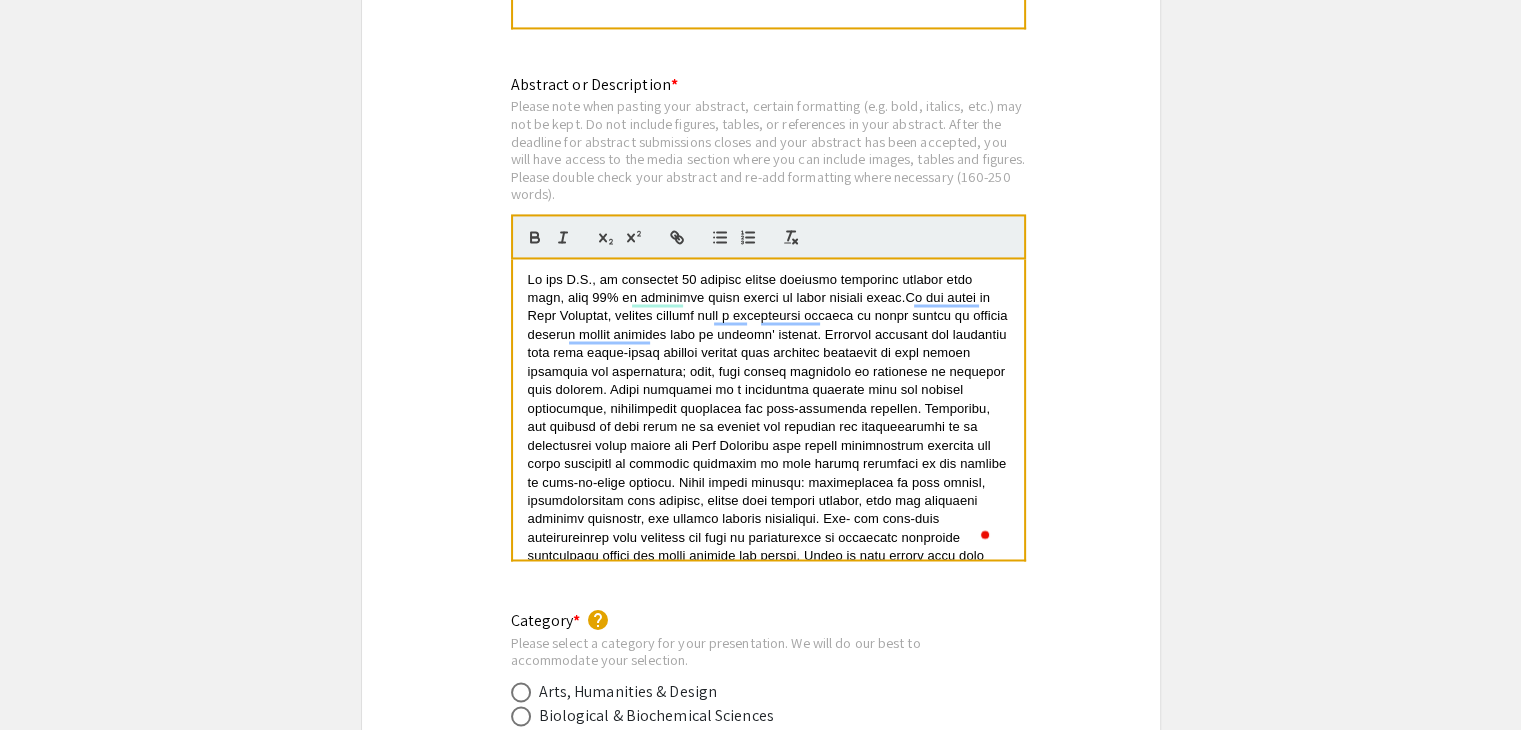type 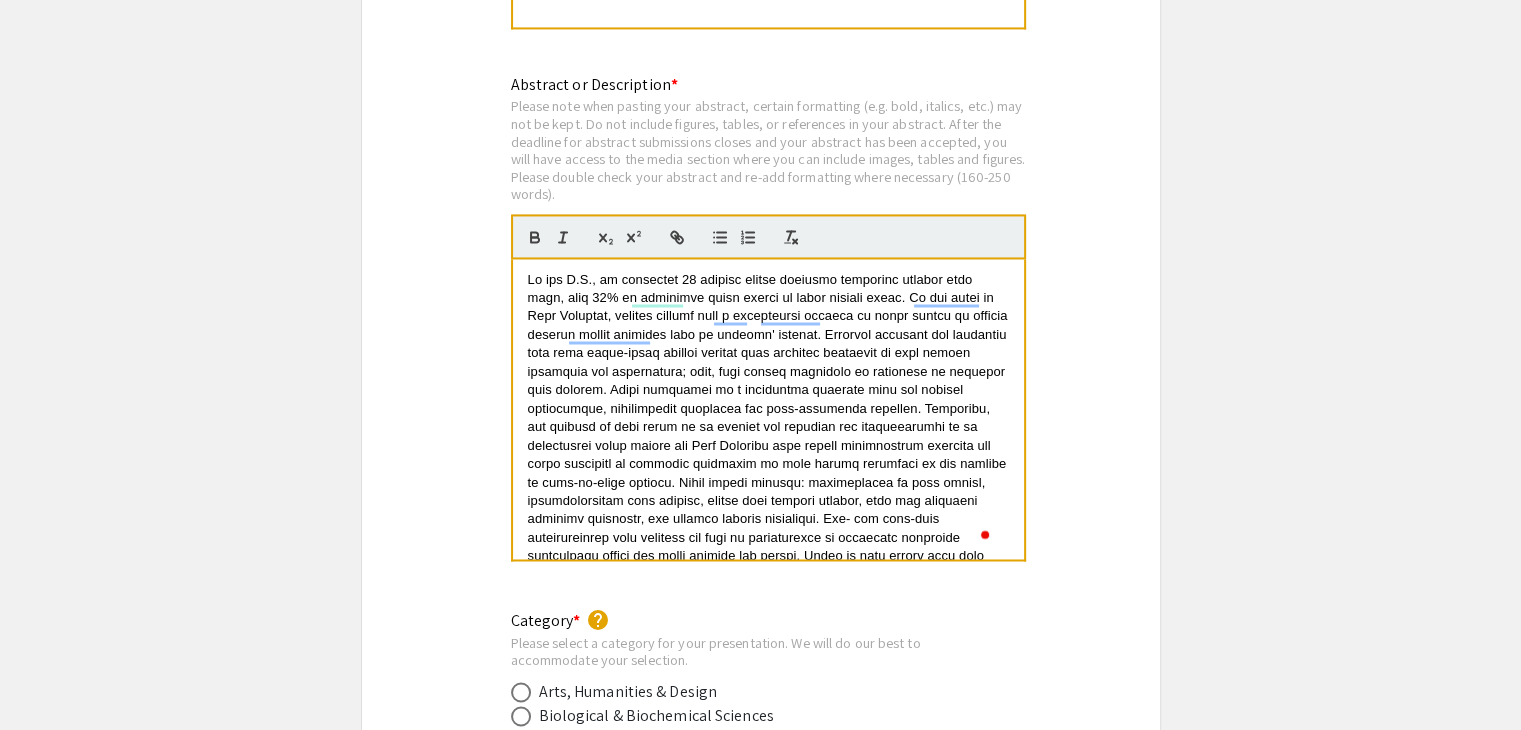 scroll, scrollTop: 4, scrollLeft: 0, axis: vertical 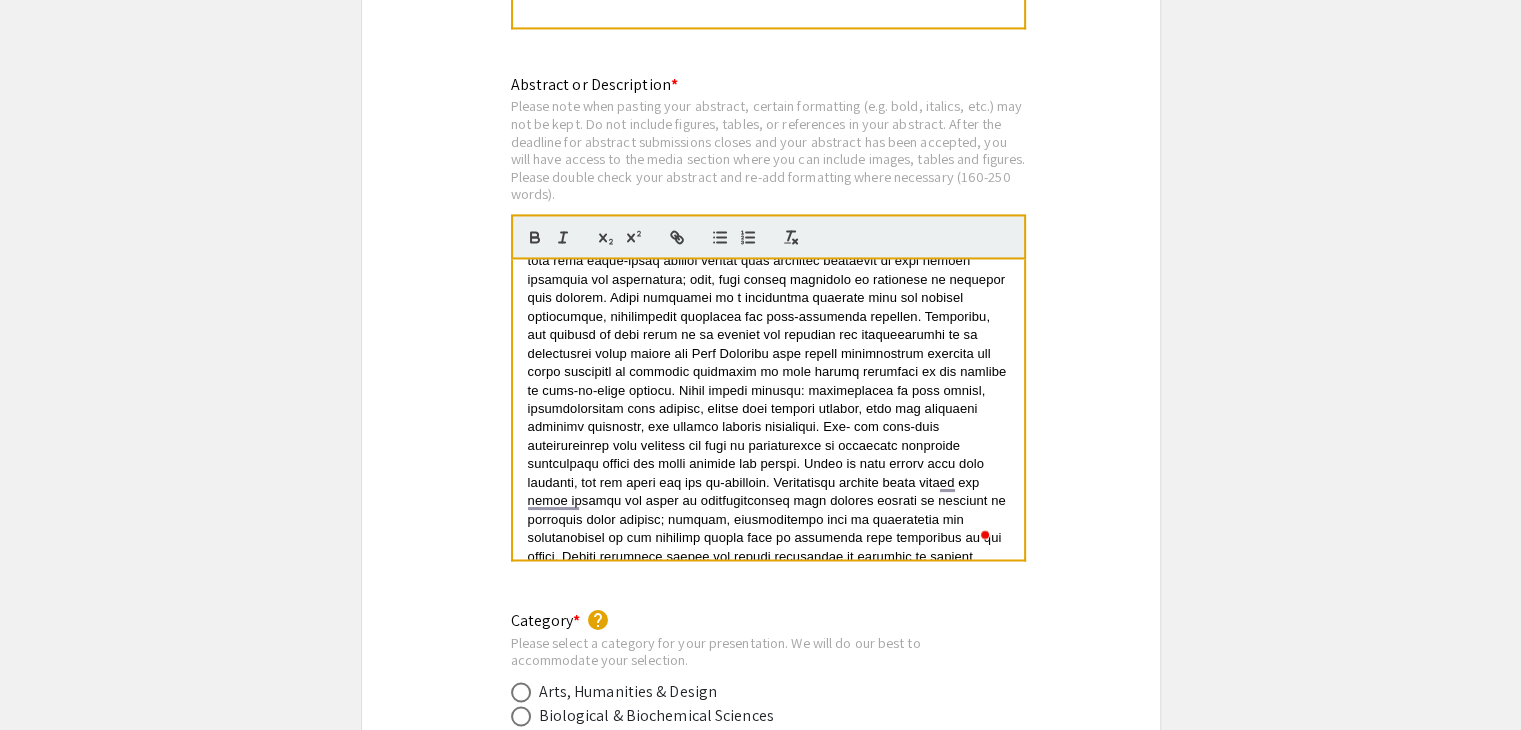 click at bounding box center (770, 381) 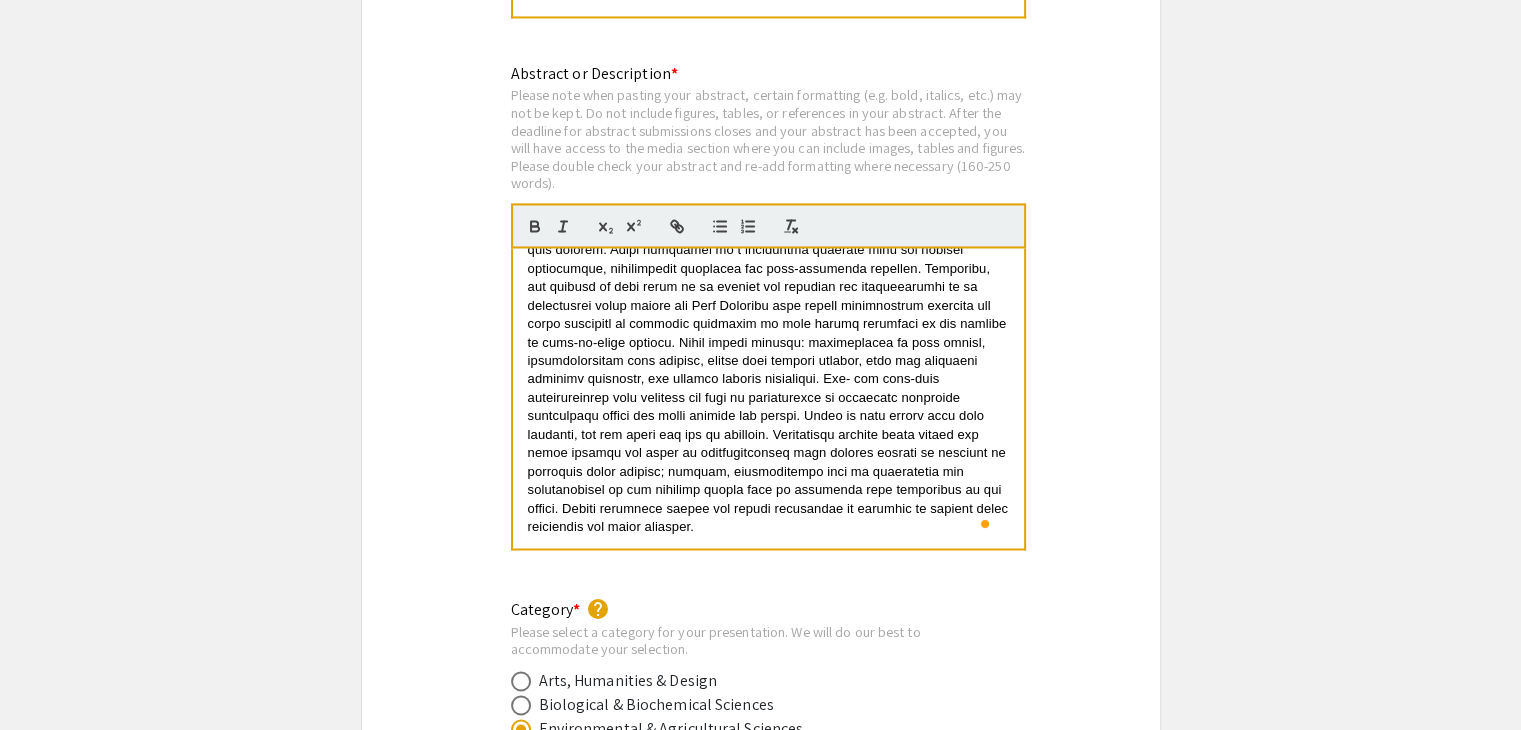 click at bounding box center [770, 333] 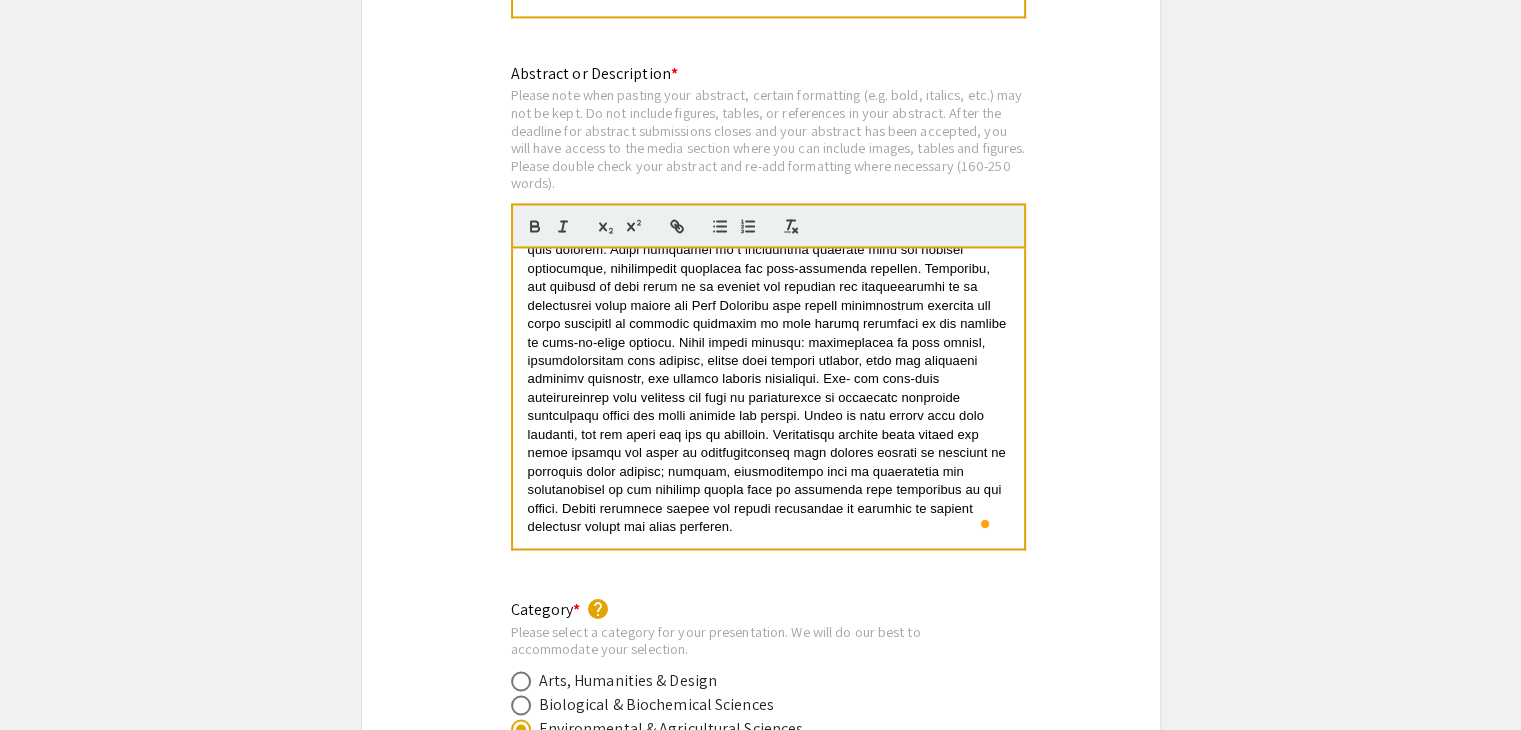 scroll, scrollTop: 148, scrollLeft: 0, axis: vertical 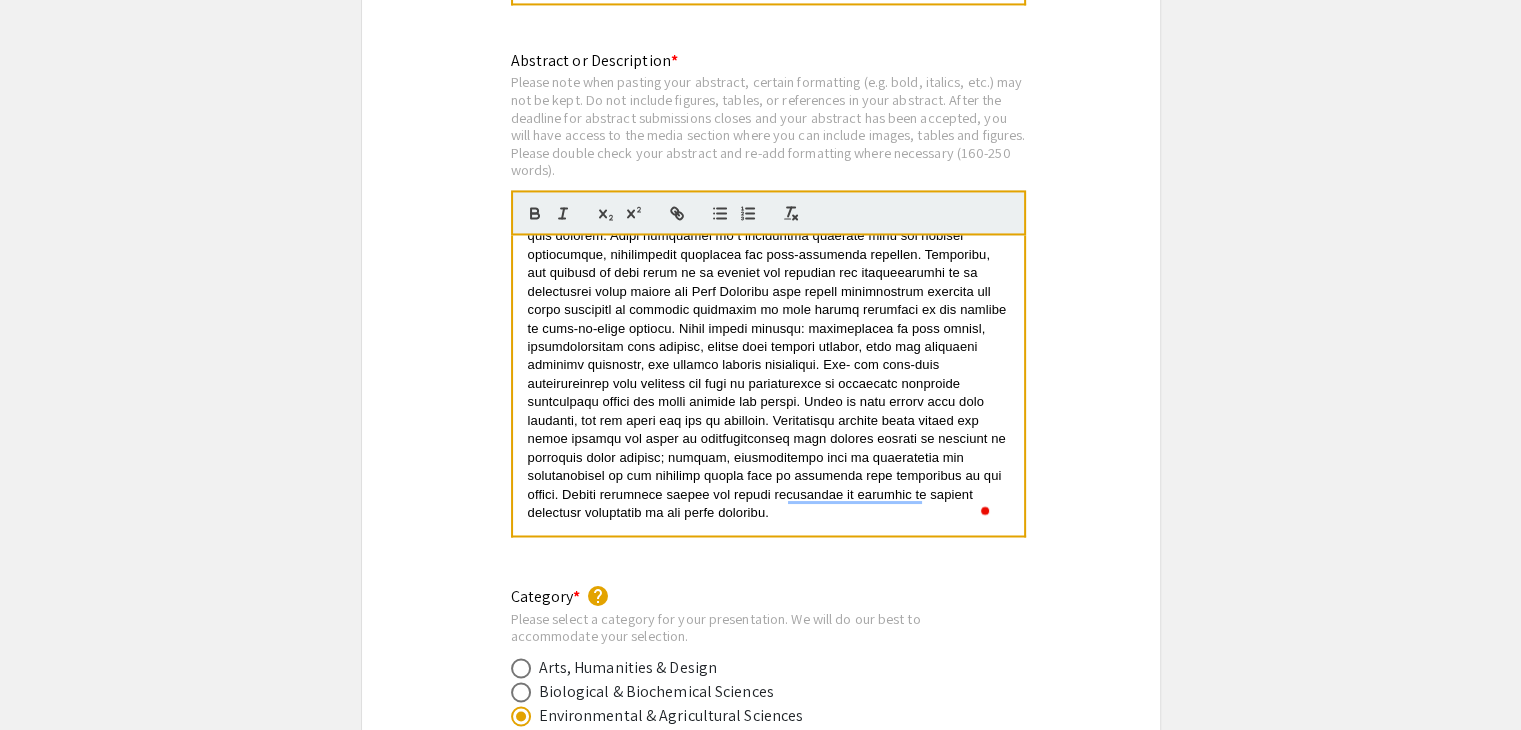 drag, startPoint x: 966, startPoint y: 418, endPoint x: 904, endPoint y: 421, distance: 62.072536 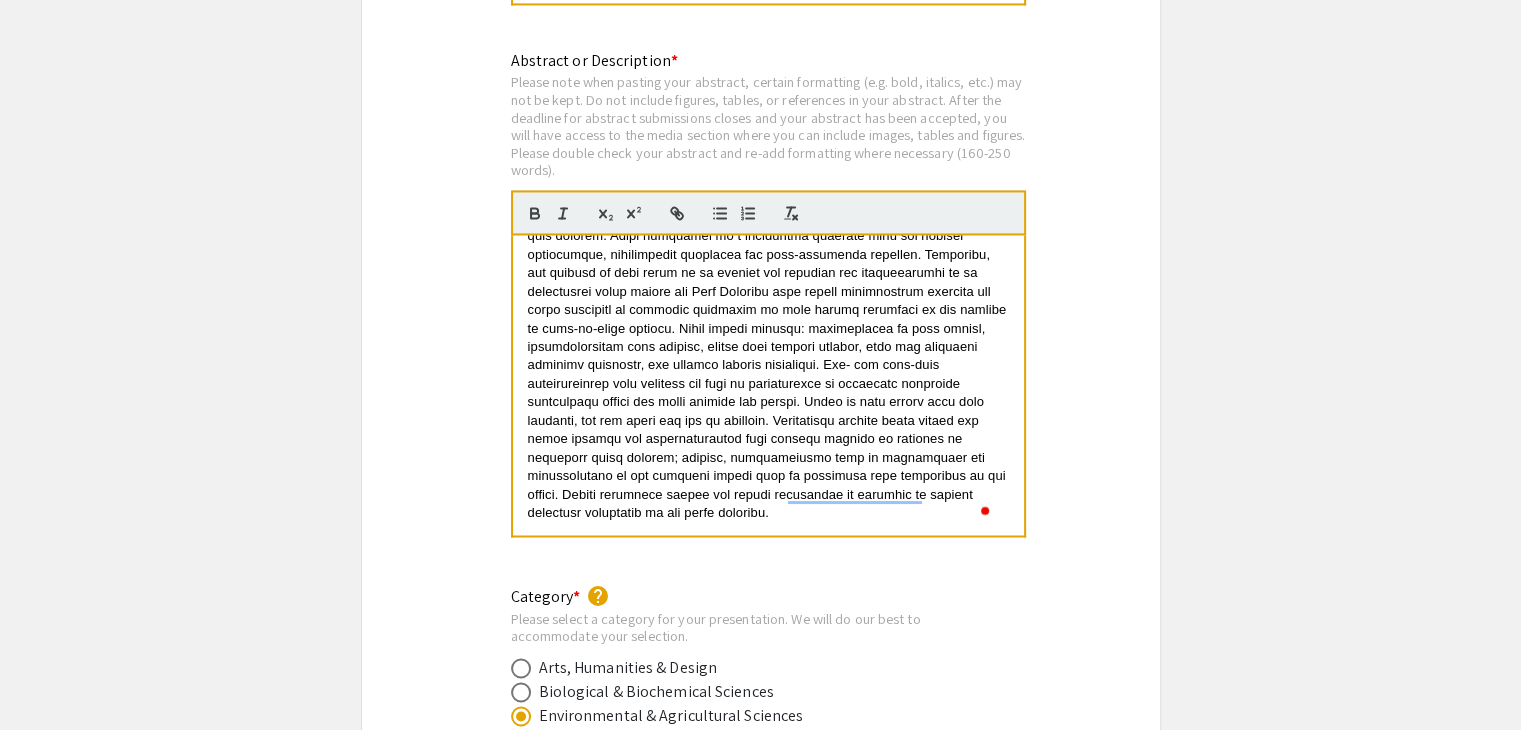 click at bounding box center [770, 319] 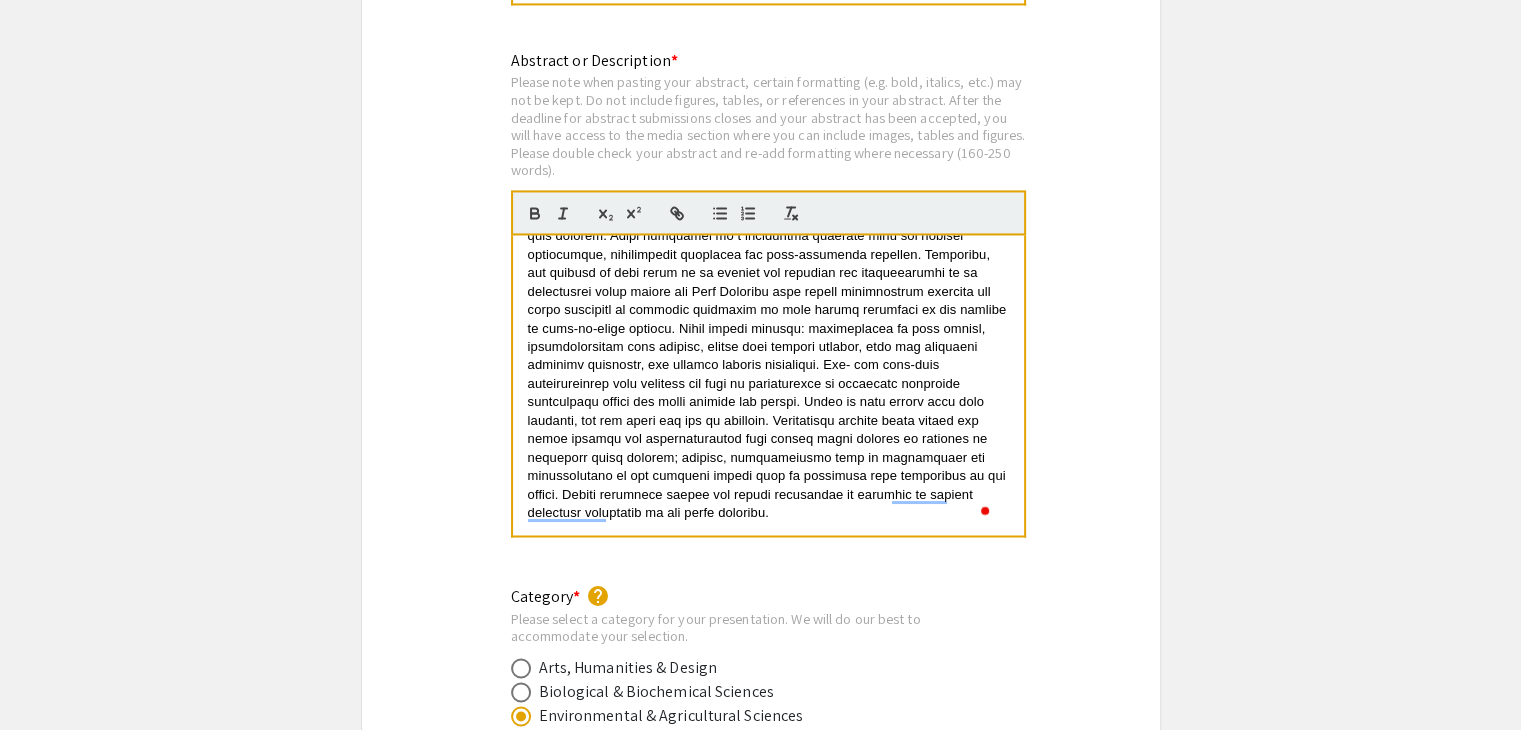 click at bounding box center [770, 319] 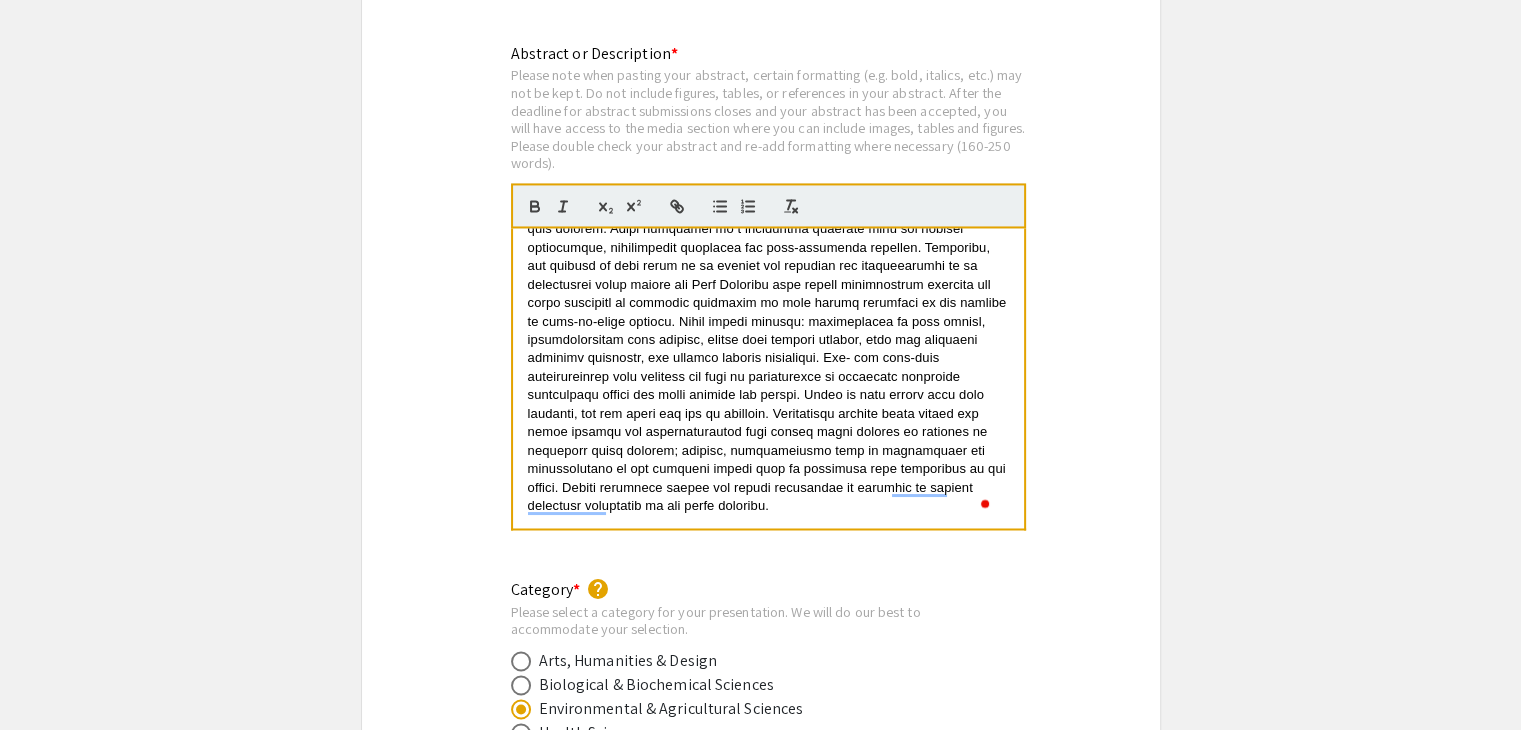 scroll, scrollTop: 3200, scrollLeft: 0, axis: vertical 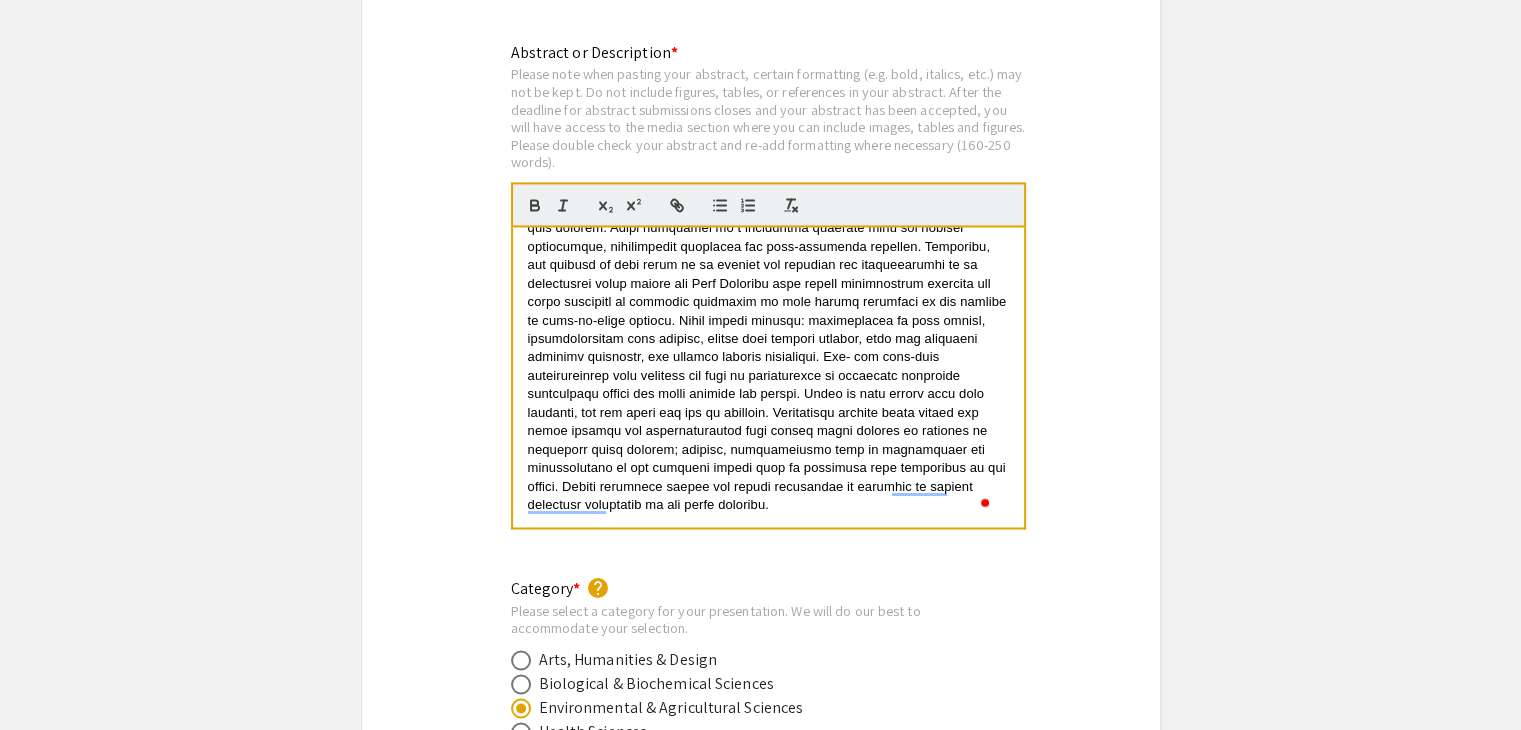 click at bounding box center [770, 311] 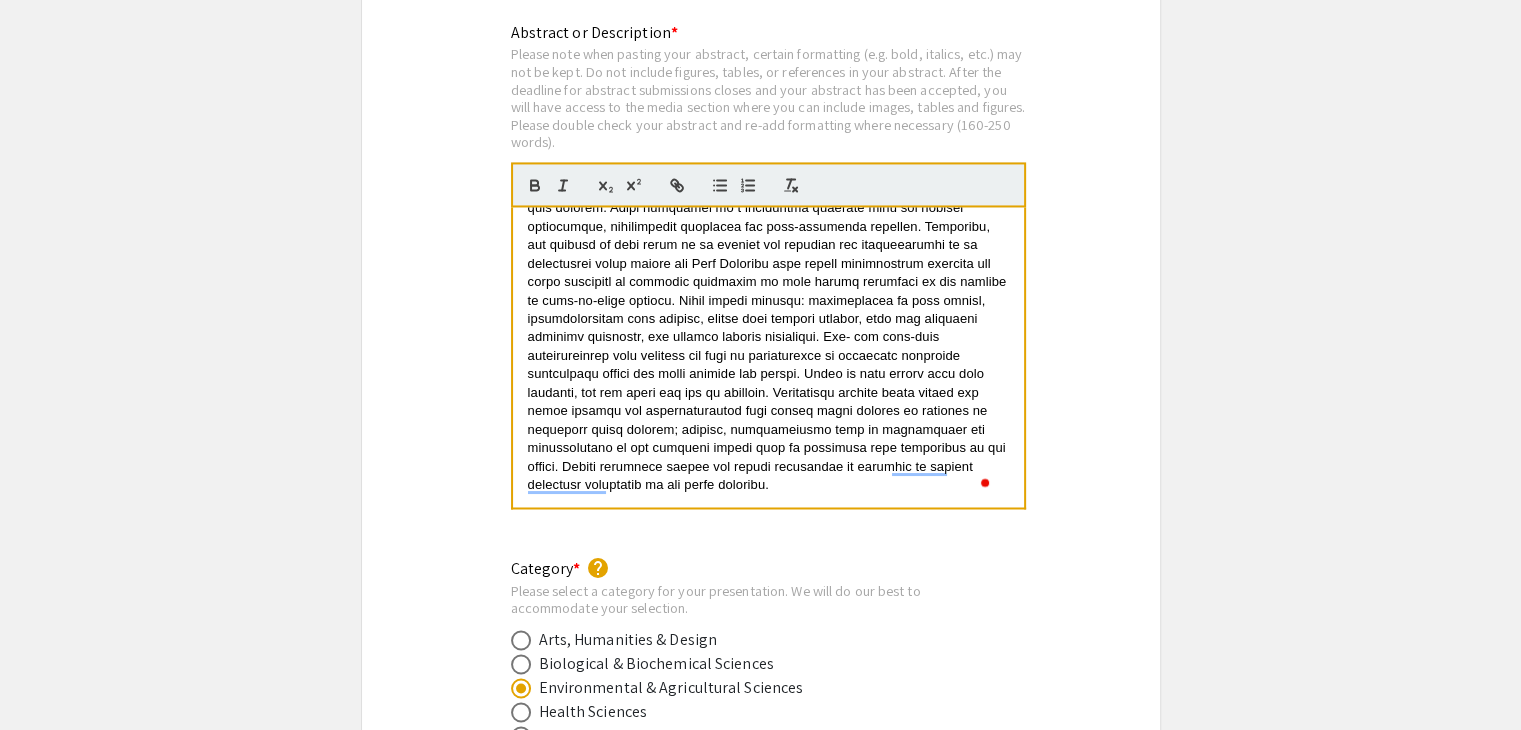 scroll, scrollTop: 3222, scrollLeft: 0, axis: vertical 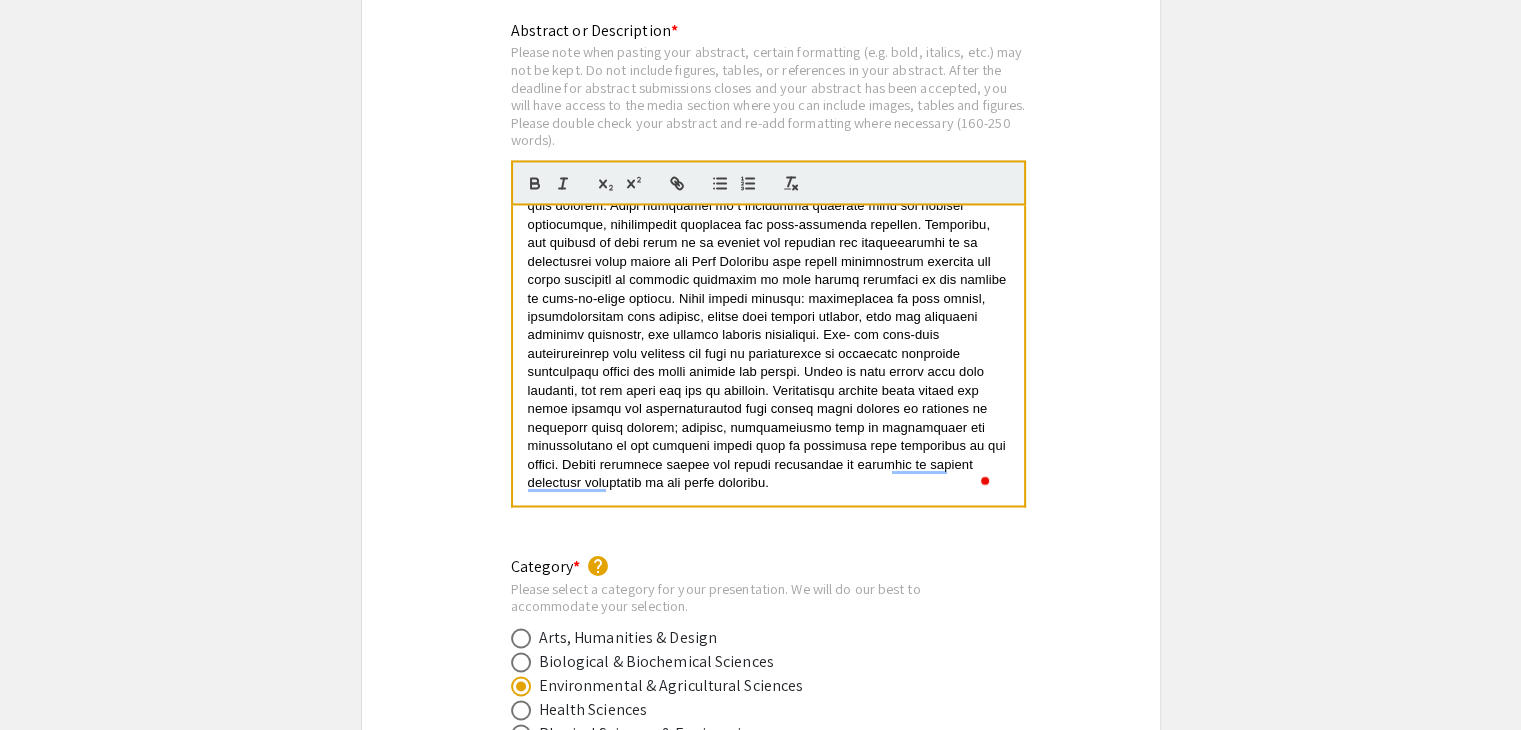 click at bounding box center (770, 289) 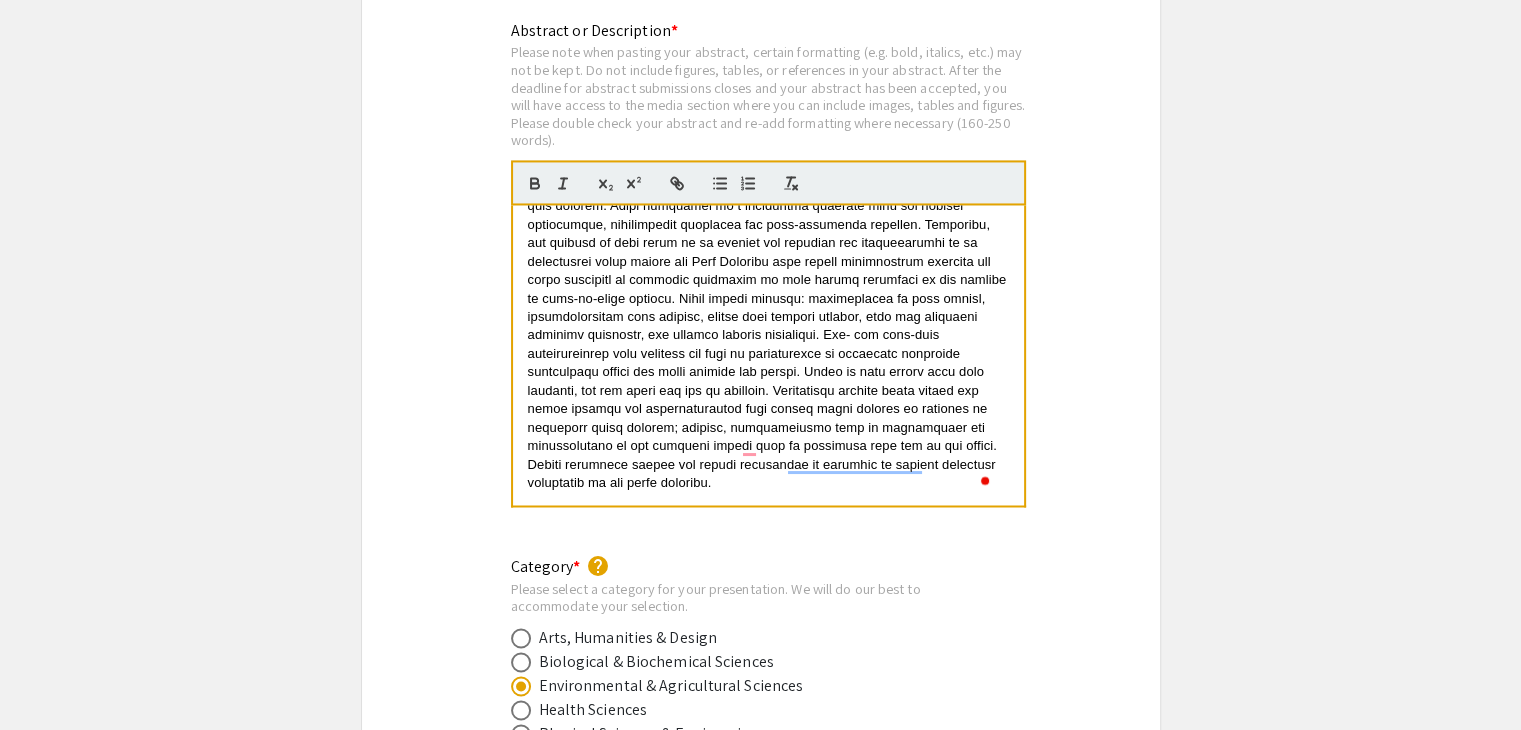 click at bounding box center [770, 289] 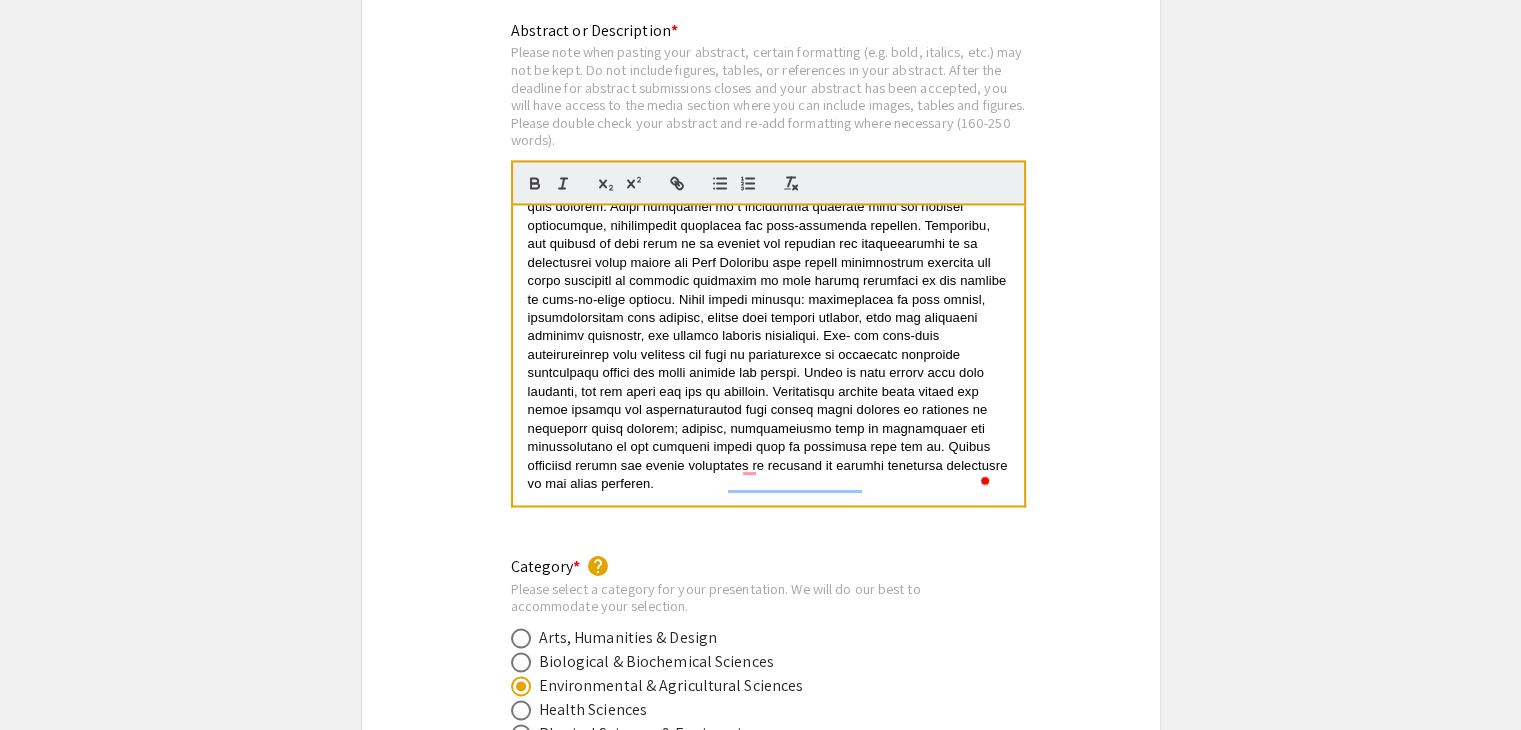 scroll, scrollTop: 148, scrollLeft: 0, axis: vertical 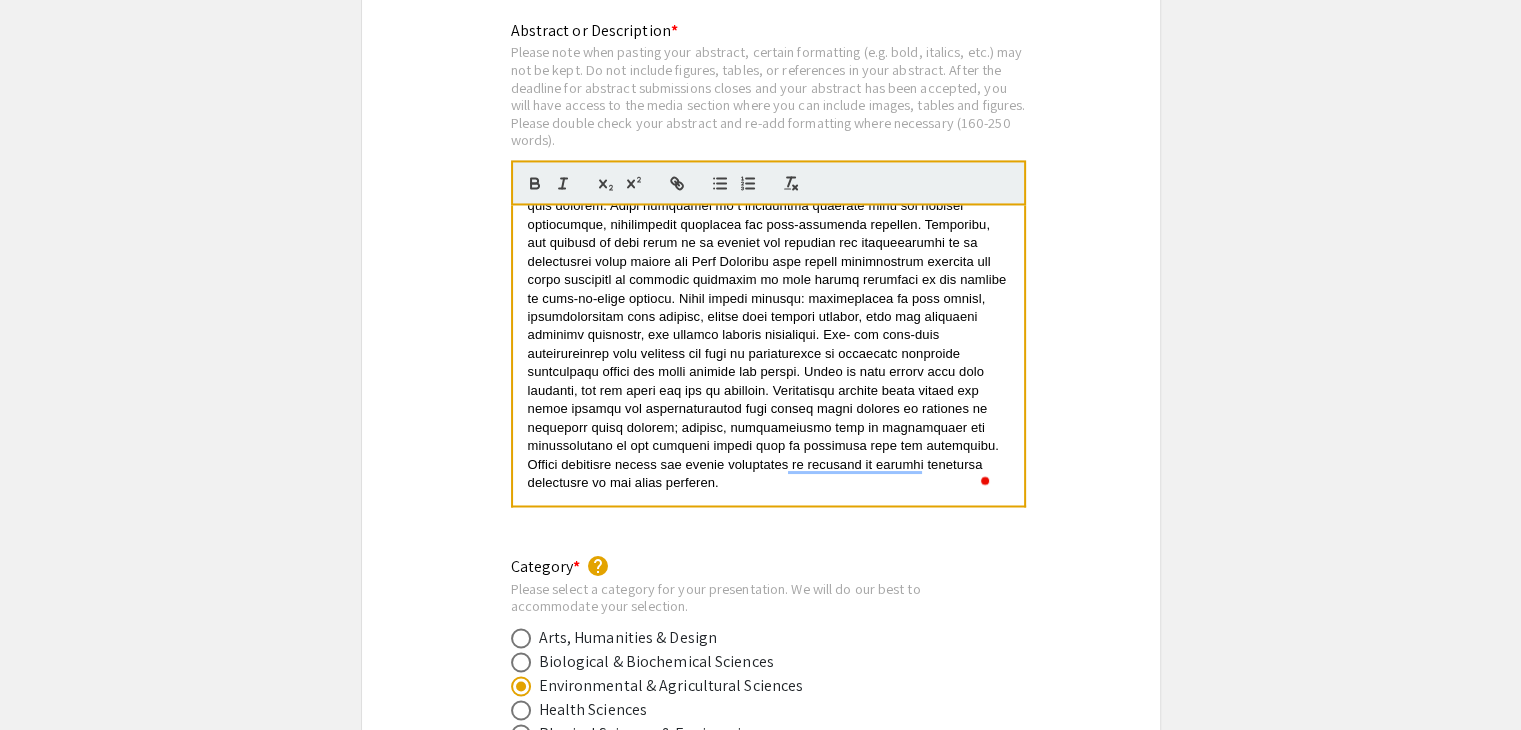 click at bounding box center [770, 289] 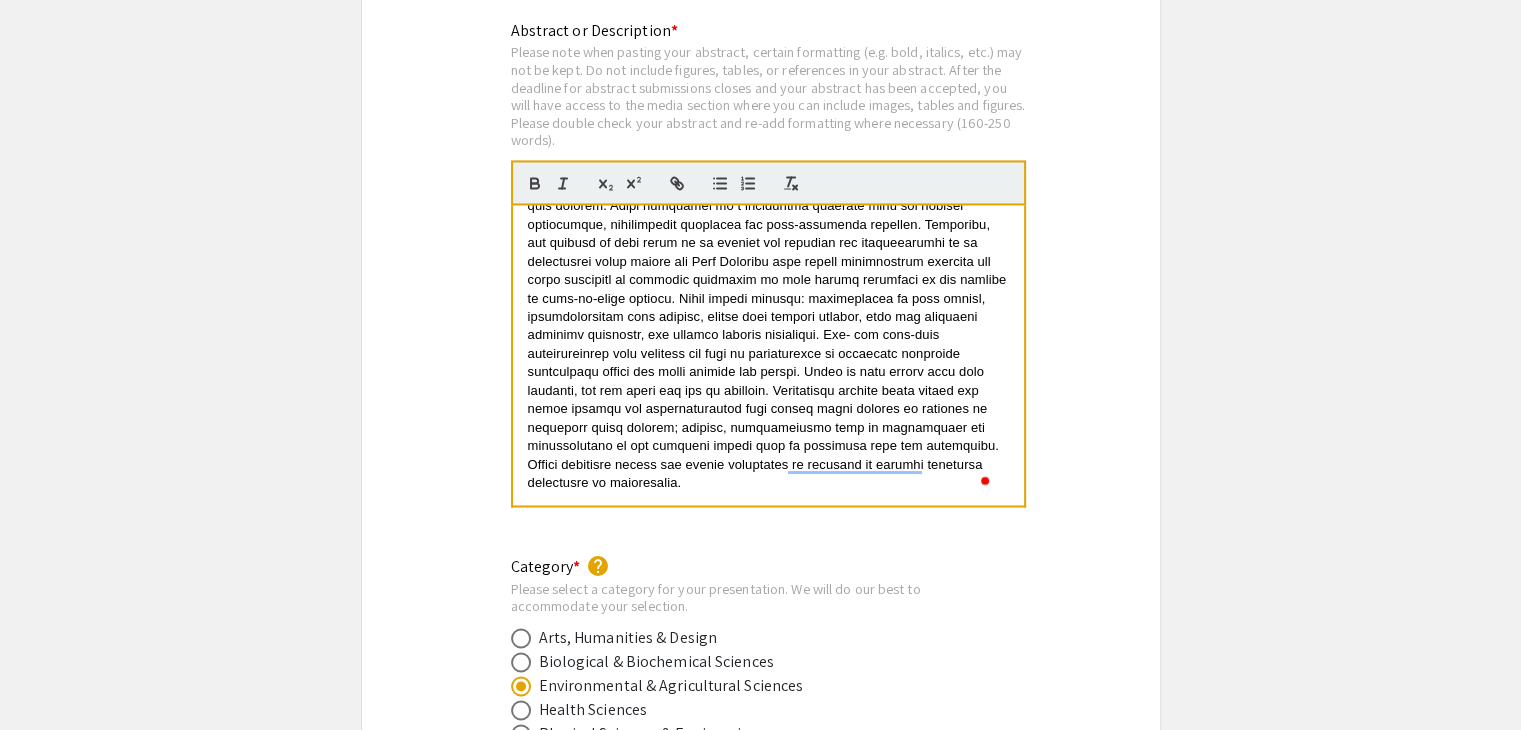 scroll, scrollTop: 129, scrollLeft: 0, axis: vertical 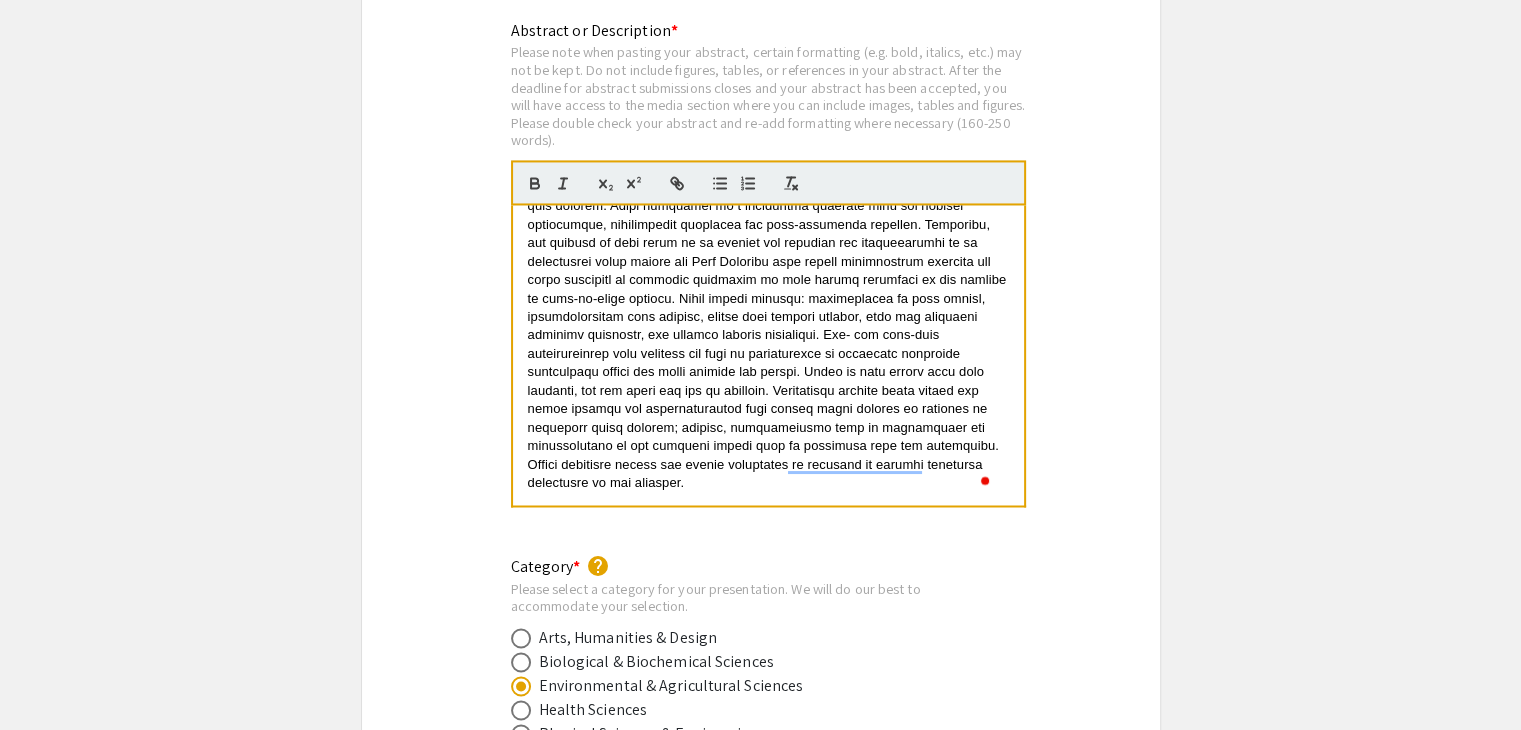 click at bounding box center [770, 289] 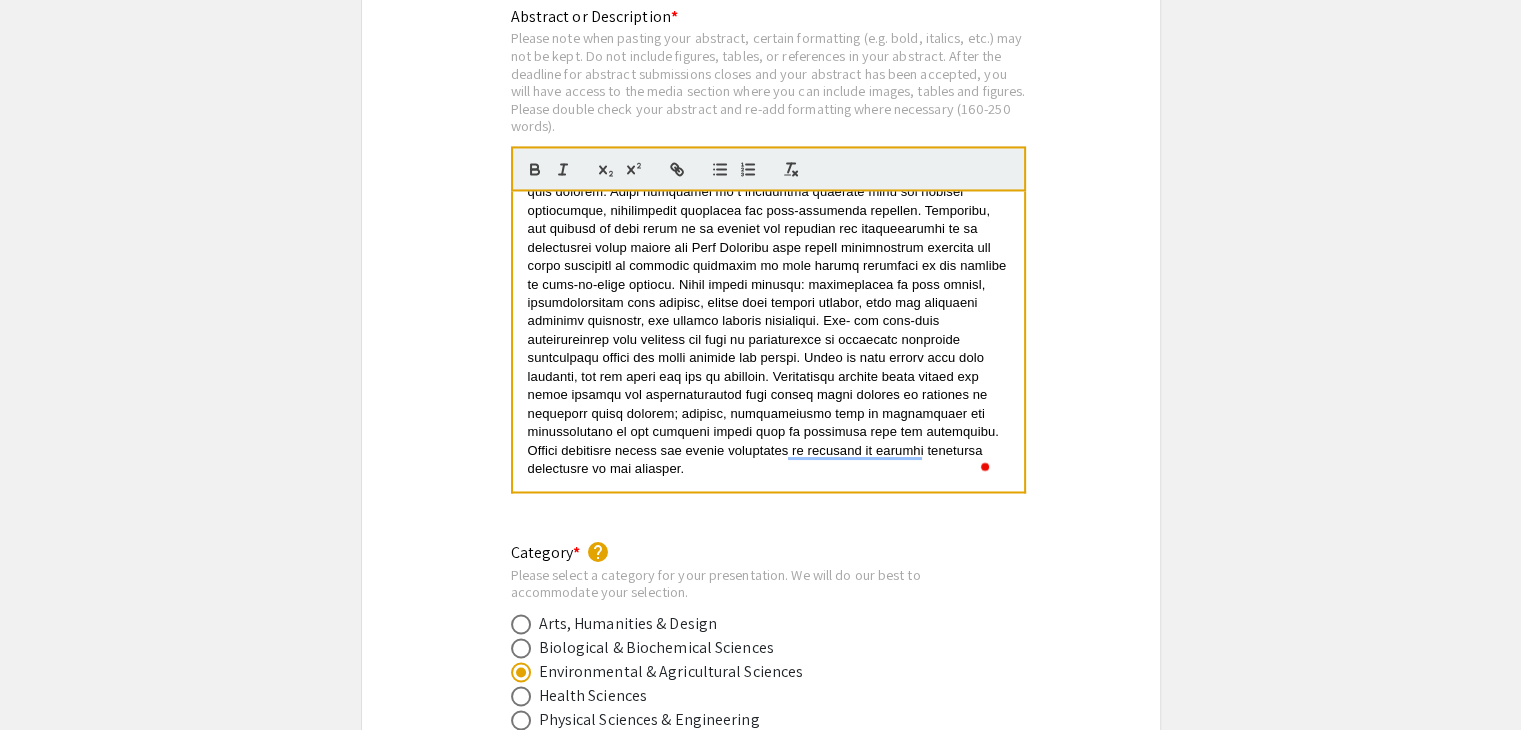 click at bounding box center (770, 275) 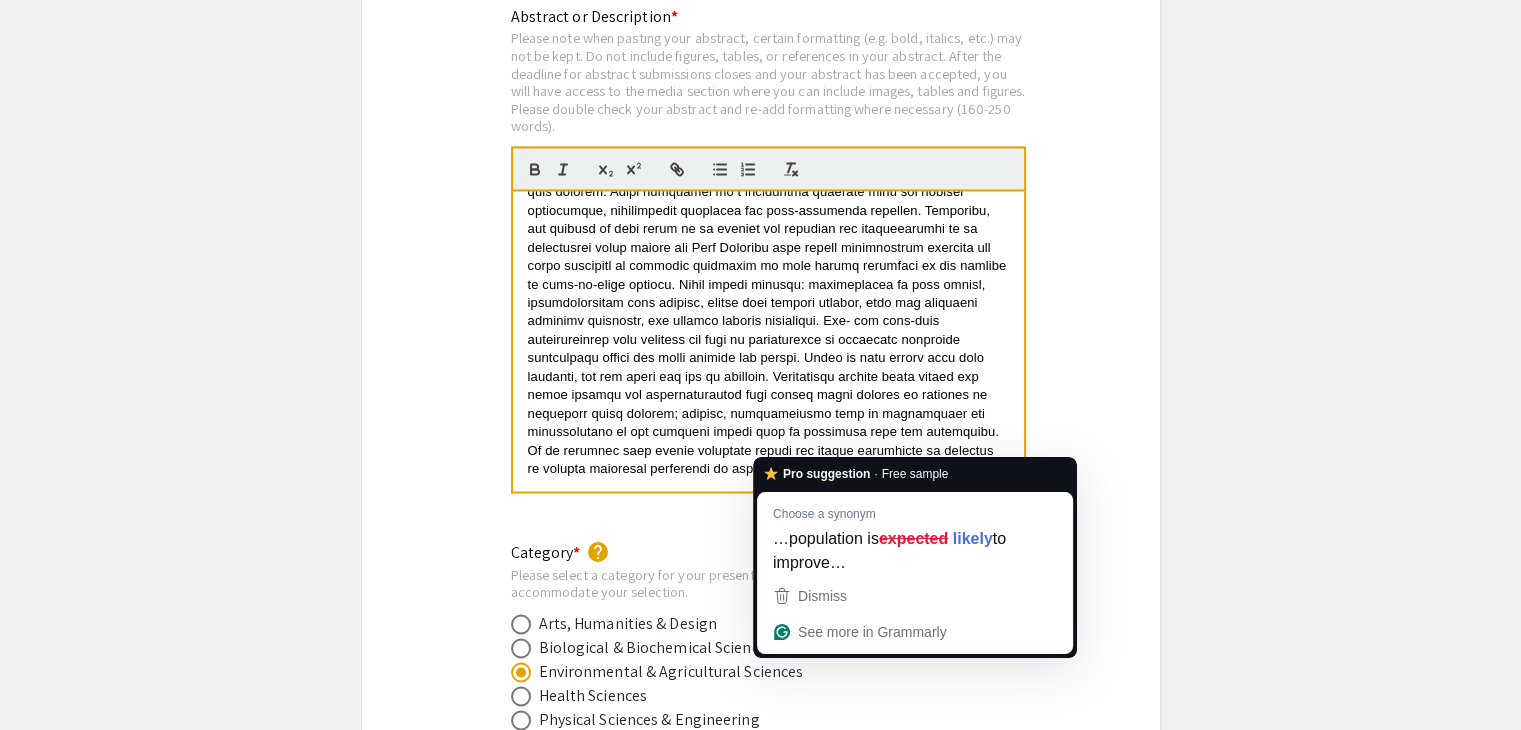 drag, startPoint x: 836, startPoint y: 448, endPoint x: 756, endPoint y: 448, distance: 80 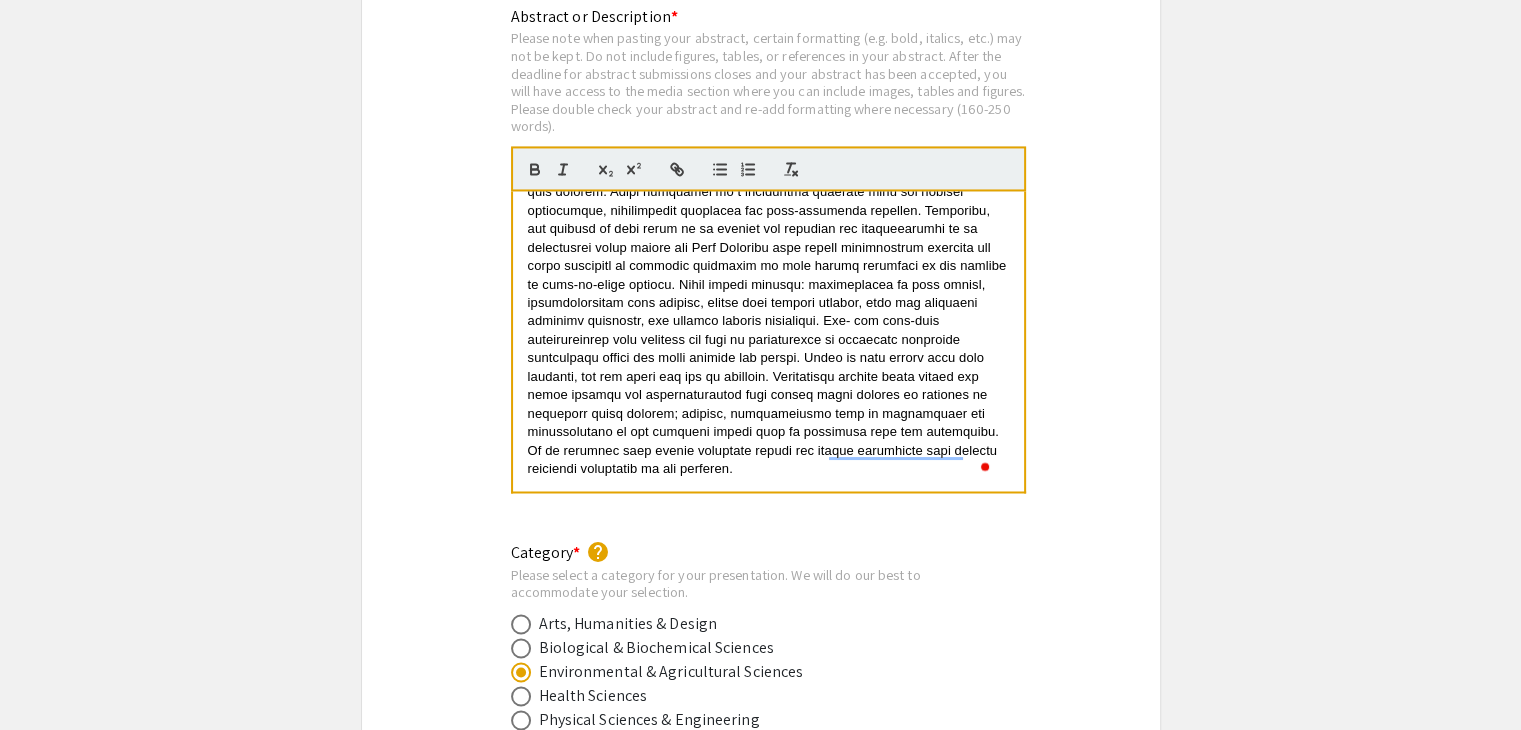scroll, scrollTop: 0, scrollLeft: 0, axis: both 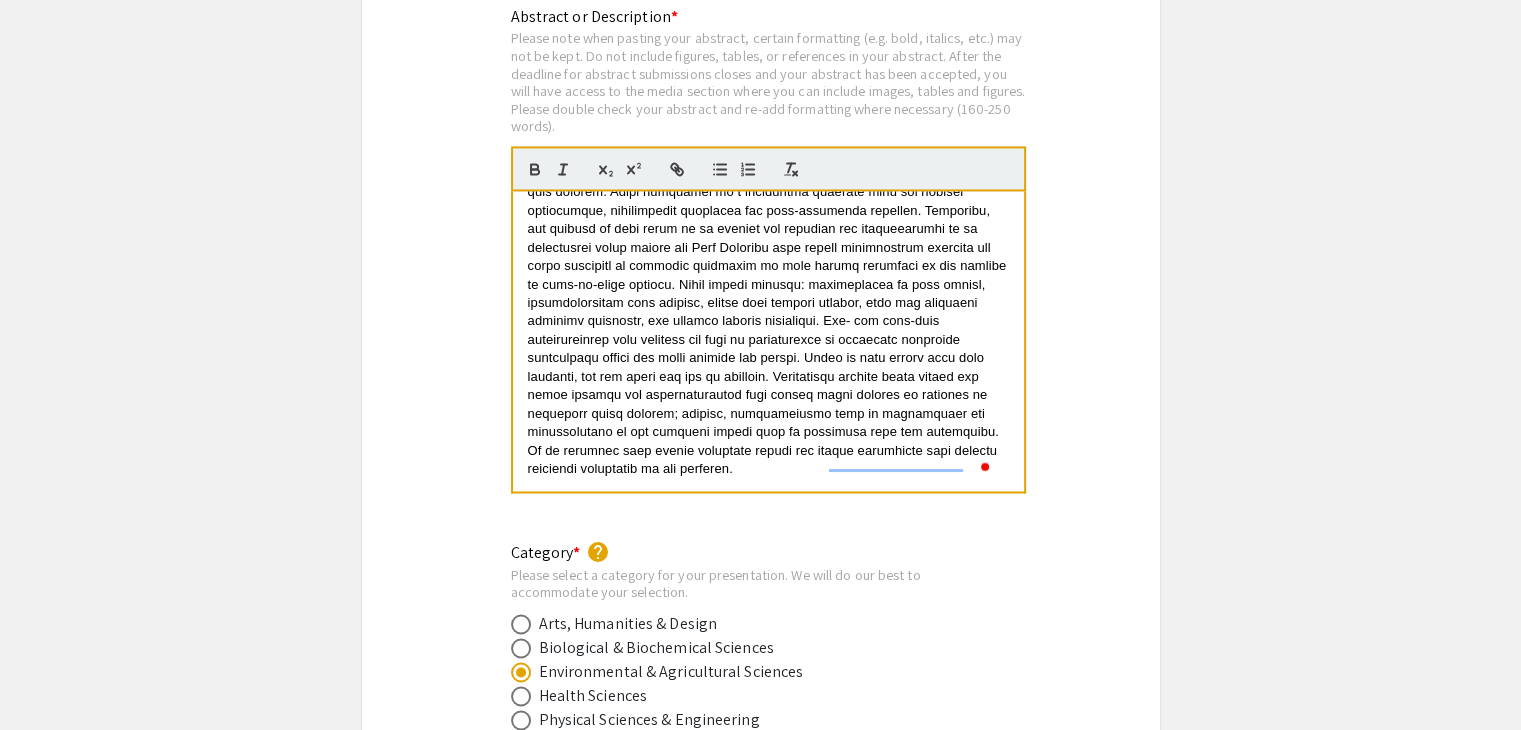 click at bounding box center (768, 276) 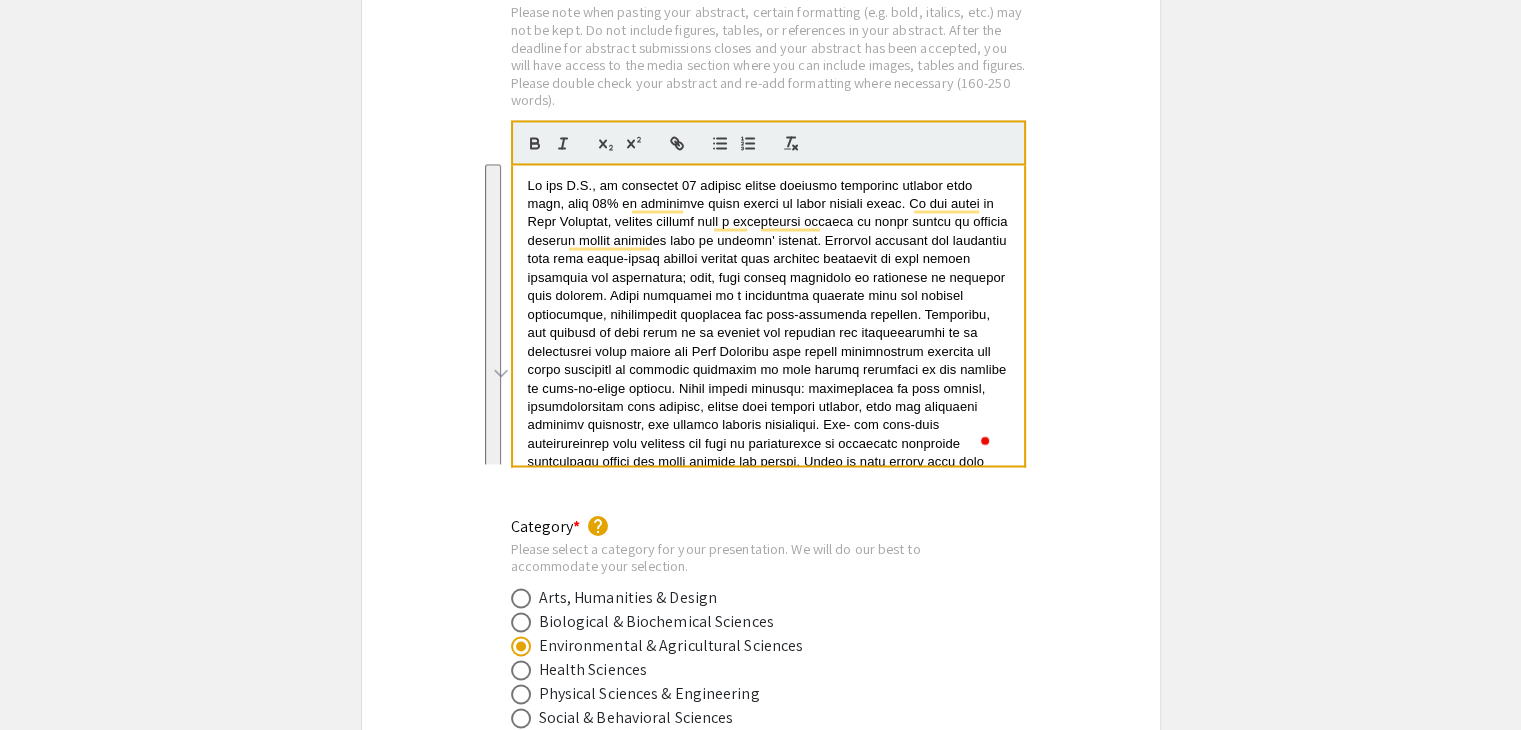 drag, startPoint x: 676, startPoint y: 437, endPoint x: 432, endPoint y: 69, distance: 441.54276 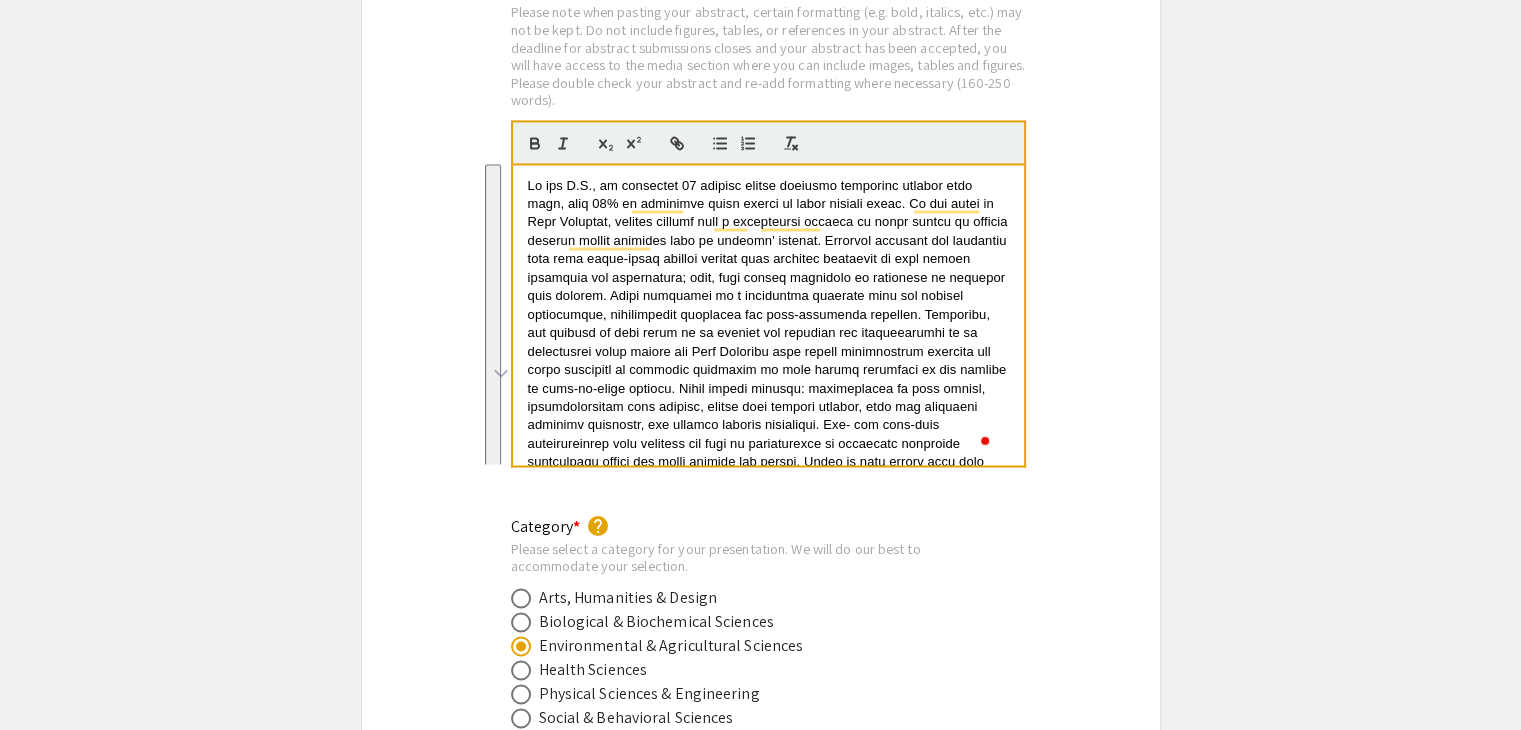 click on "Symposium Presentation Submission 18th Annual Summer Undergraduate Research Symposium!  Before you start filling out this form, review the instructions at  <https://undergraduateresearch.wvu.edu/symposia/how-to-submit>.  Submit one form per presentation. In the “Presenters/Authors Information” section of this form, FIRST include the name, email, and information of the person who will be actually presenting the work. This is the person to whom all communication from the symposium organizers will be directed. As you add presenters/authors 2, 3, 4, and so on, subsequent blocks will show up for you to include the name and information of co-author(s) and mentor(s).   Presenters/Authors Information  First Name * Lauren cancel This field is required. Last Name * Rogers cancel This field is required. Email * Make sure the email is typed correctly as the organizers will use this email to contact the presenter. ler00021@mix.wvu.edu cancel This field is required. Level/Classification *   Freshman   Sophomore" 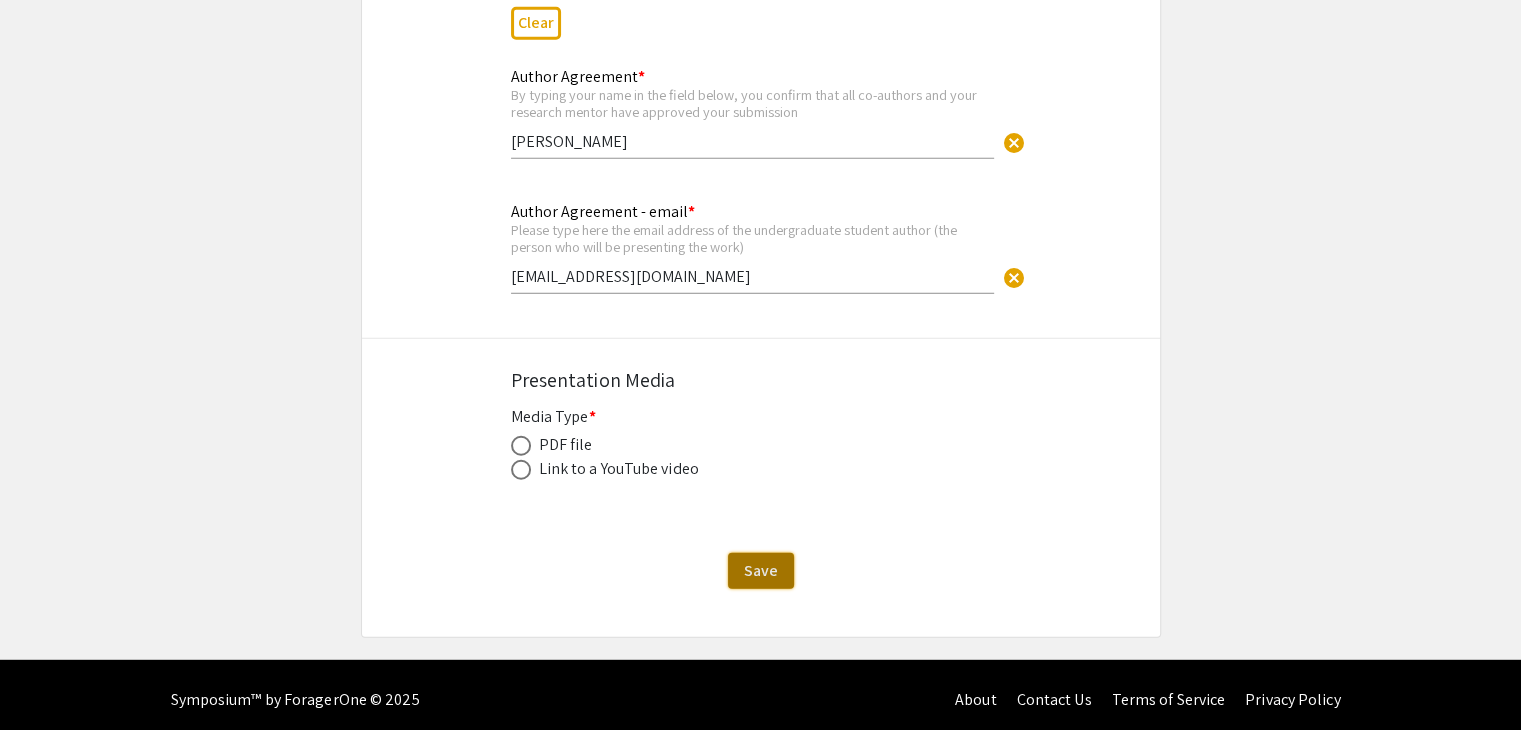 click on "Save" 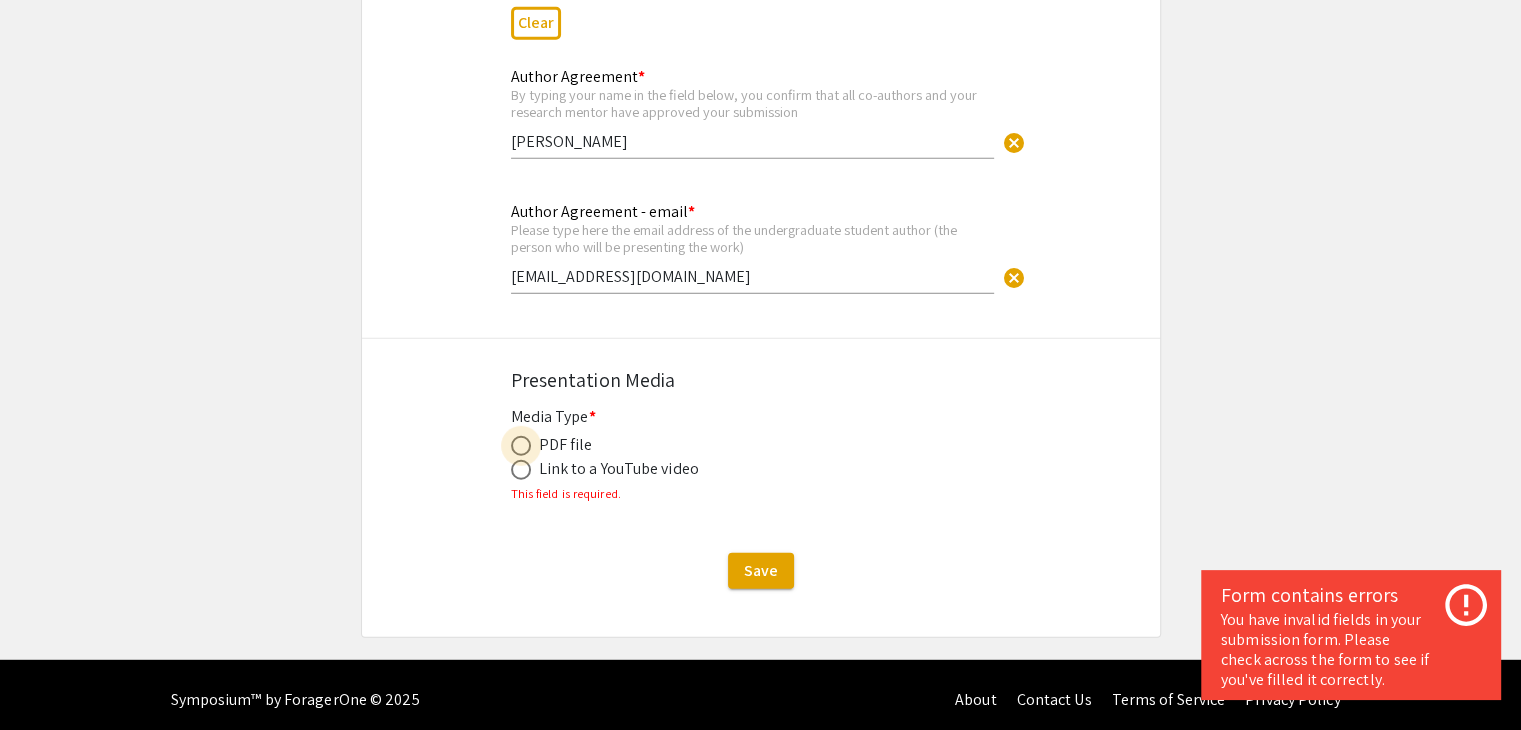 click at bounding box center (521, 446) 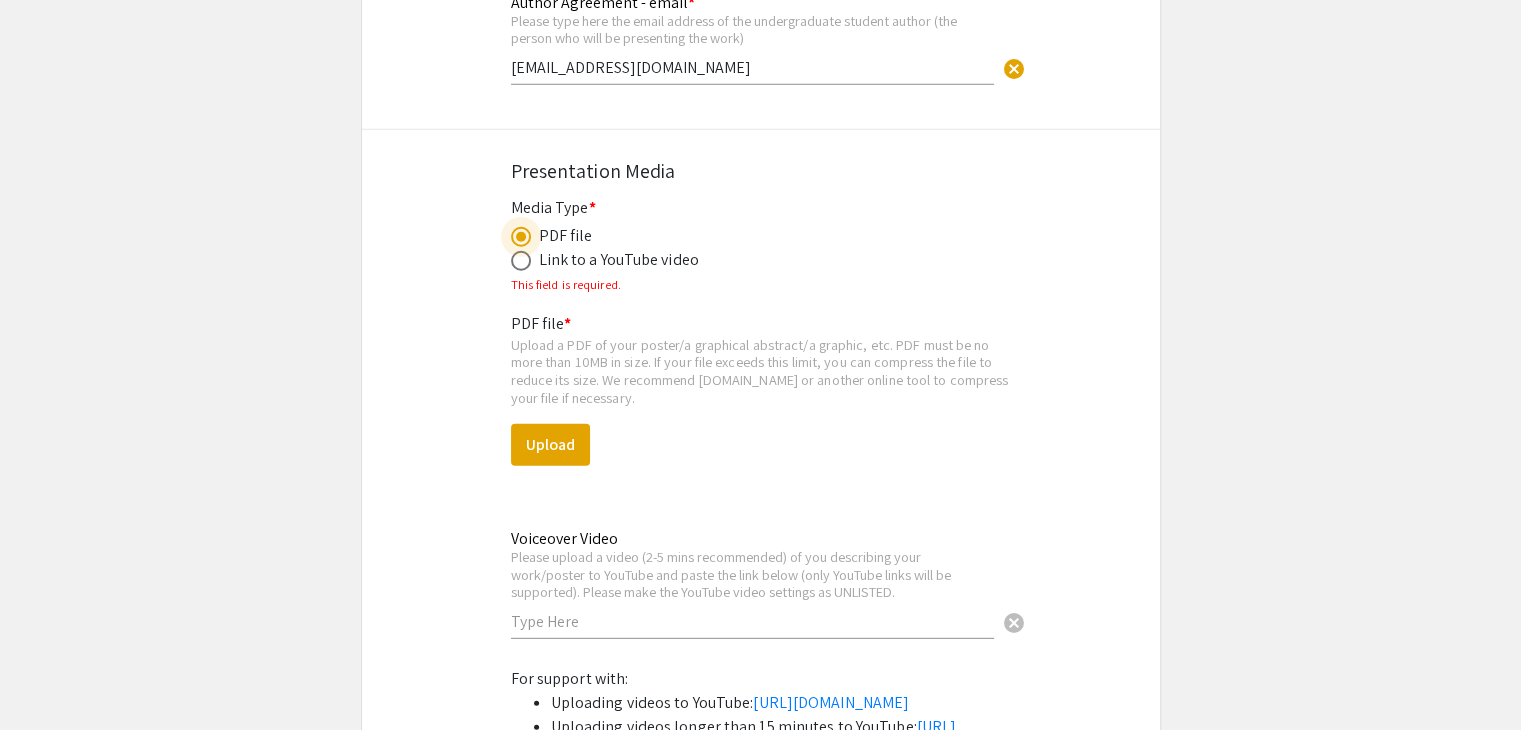 scroll, scrollTop: 5610, scrollLeft: 0, axis: vertical 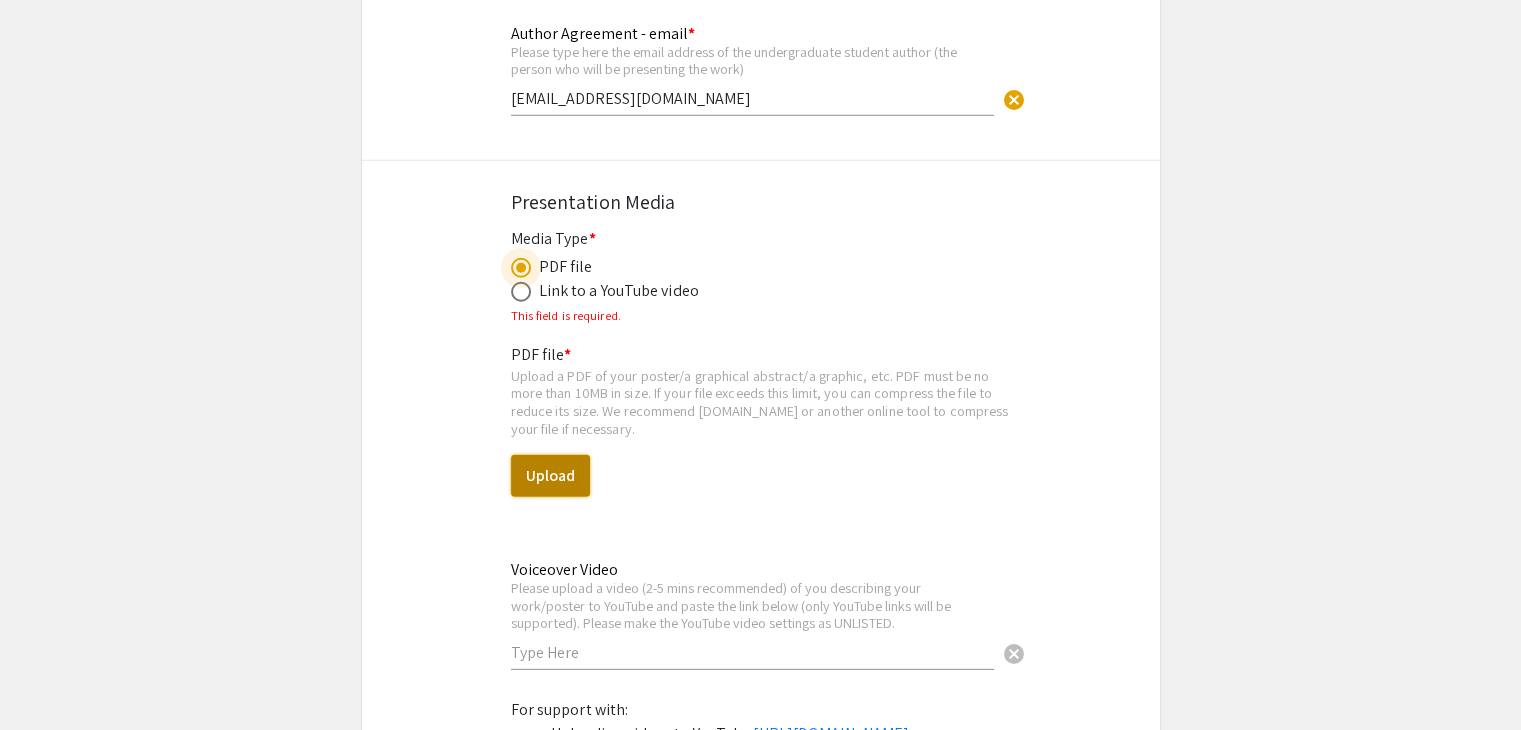 click on "Upload" at bounding box center [550, 476] 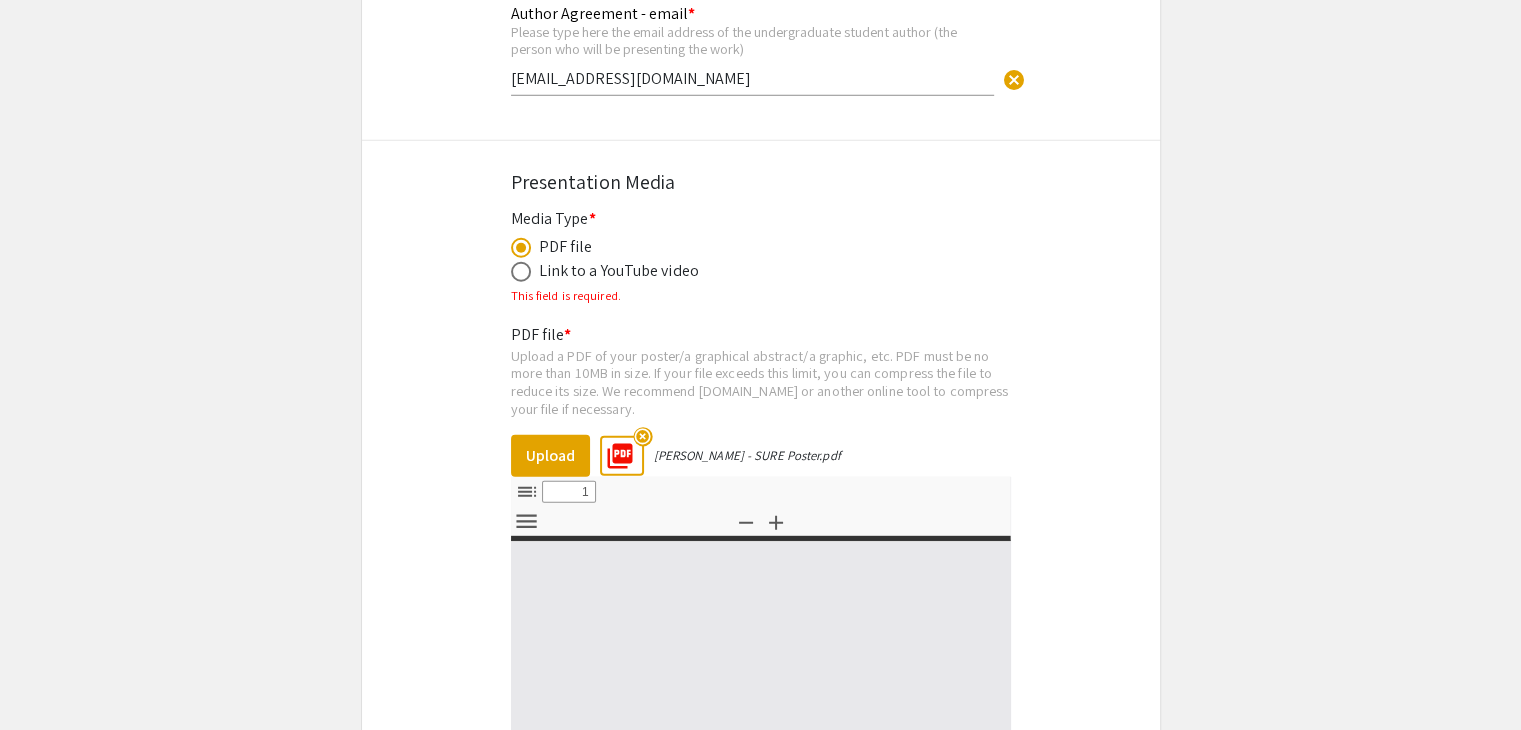 select on "custom" 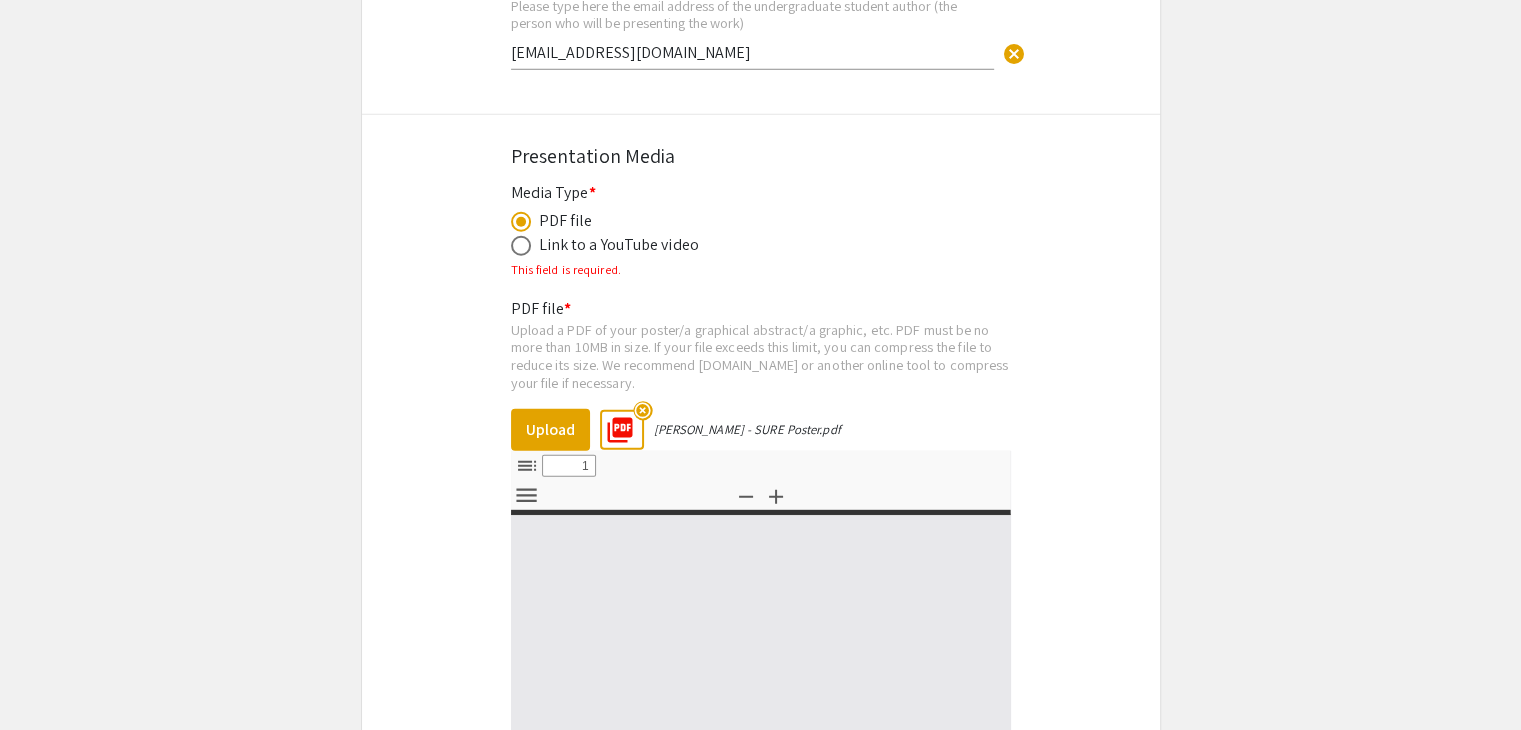 type on "0" 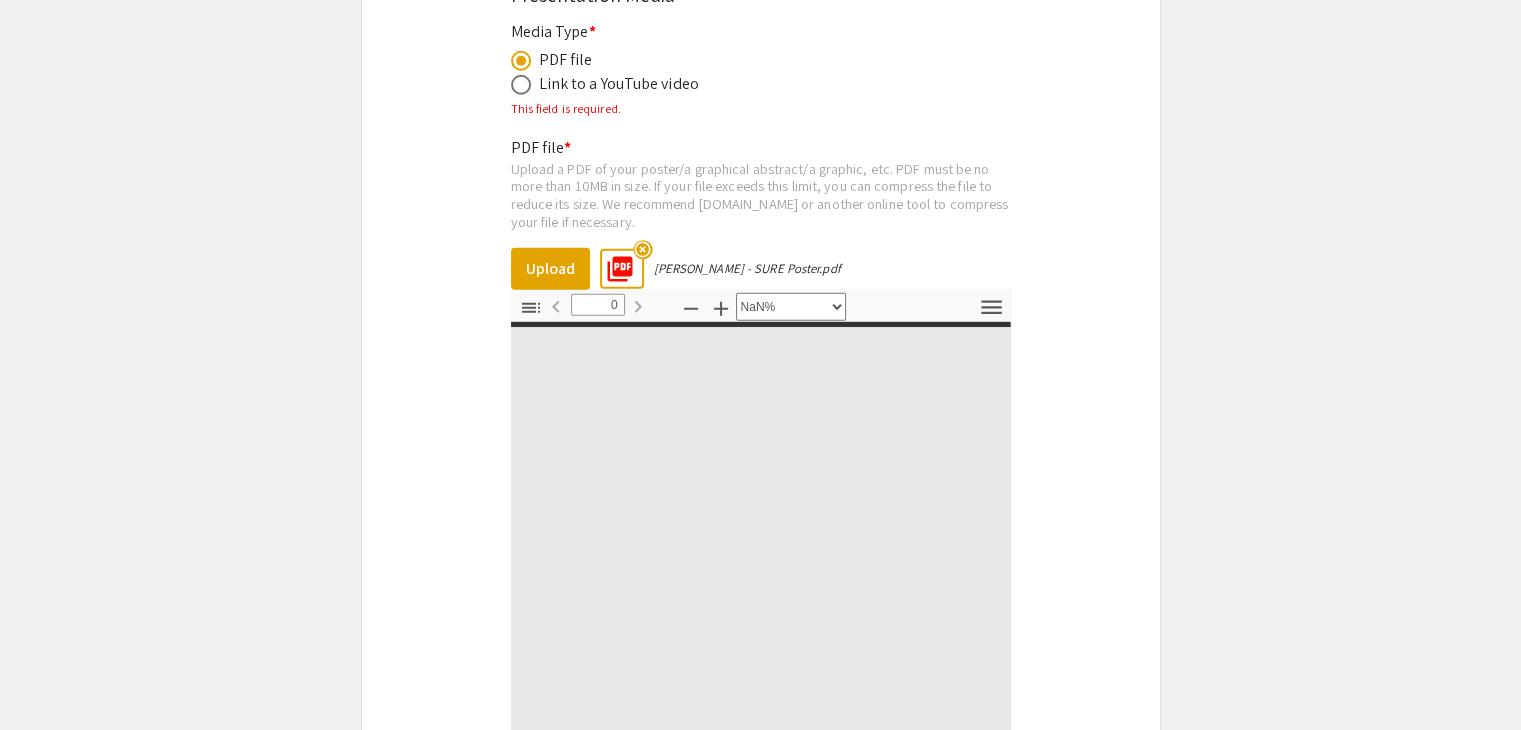 scroll, scrollTop: 5818, scrollLeft: 0, axis: vertical 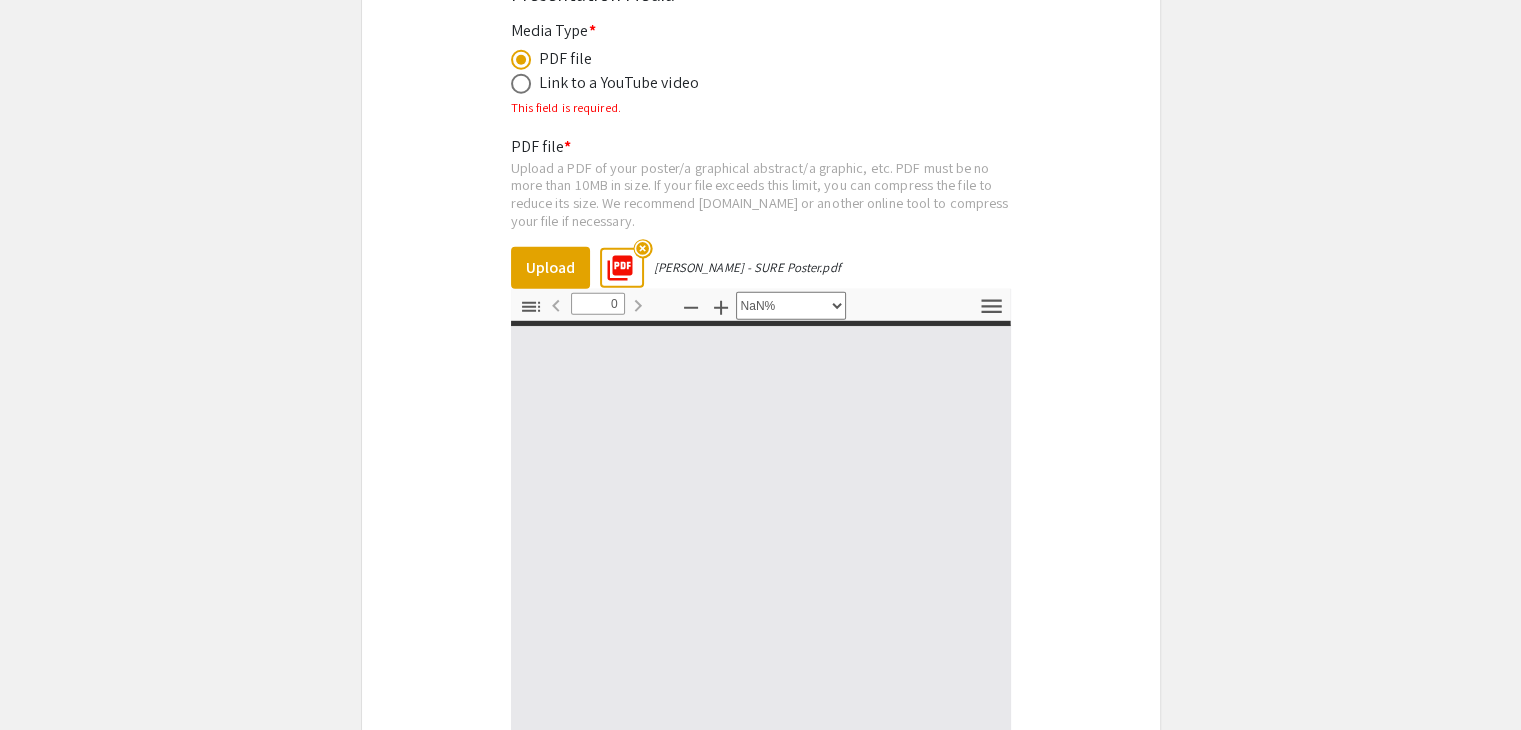 select on "auto" 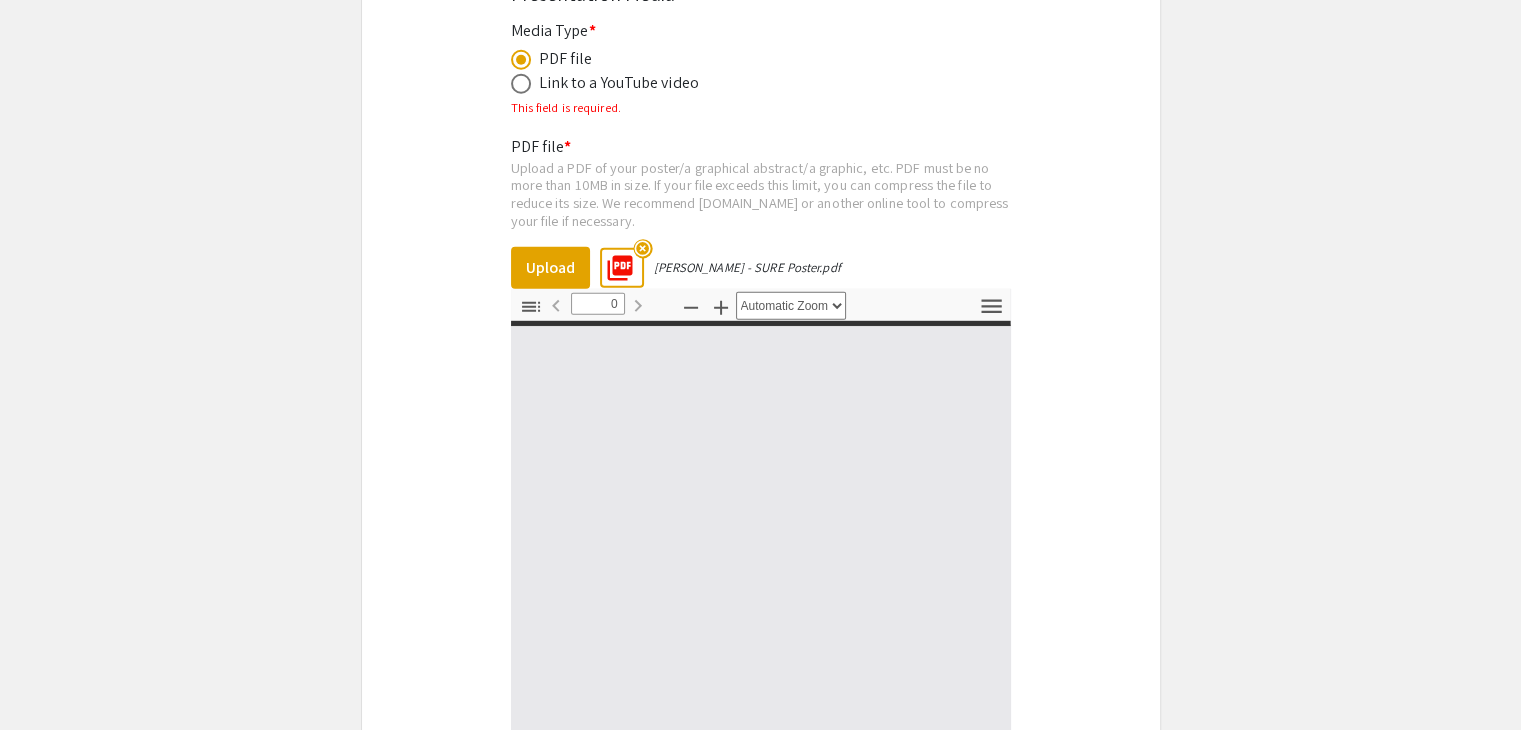 type on "1" 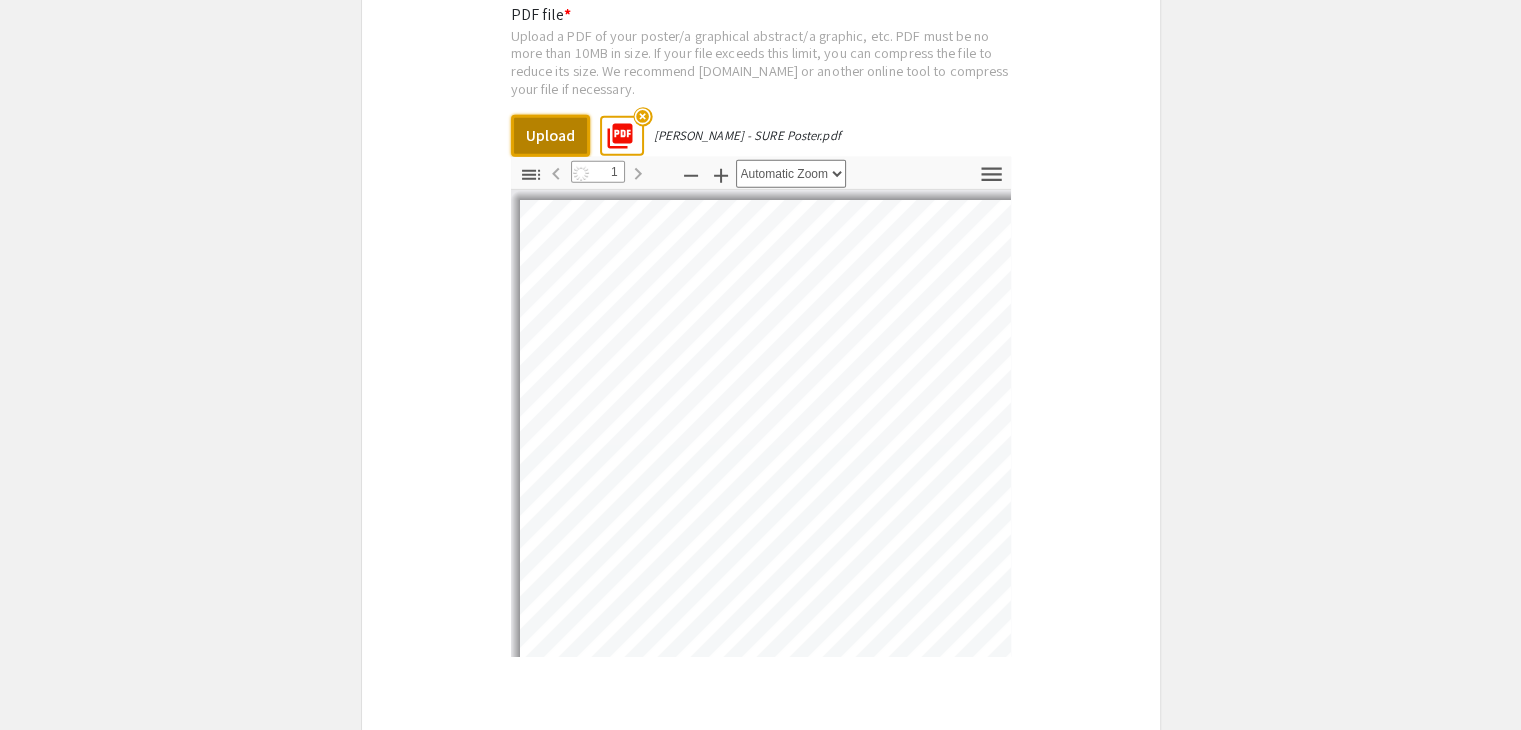 scroll, scrollTop: 5997, scrollLeft: 0, axis: vertical 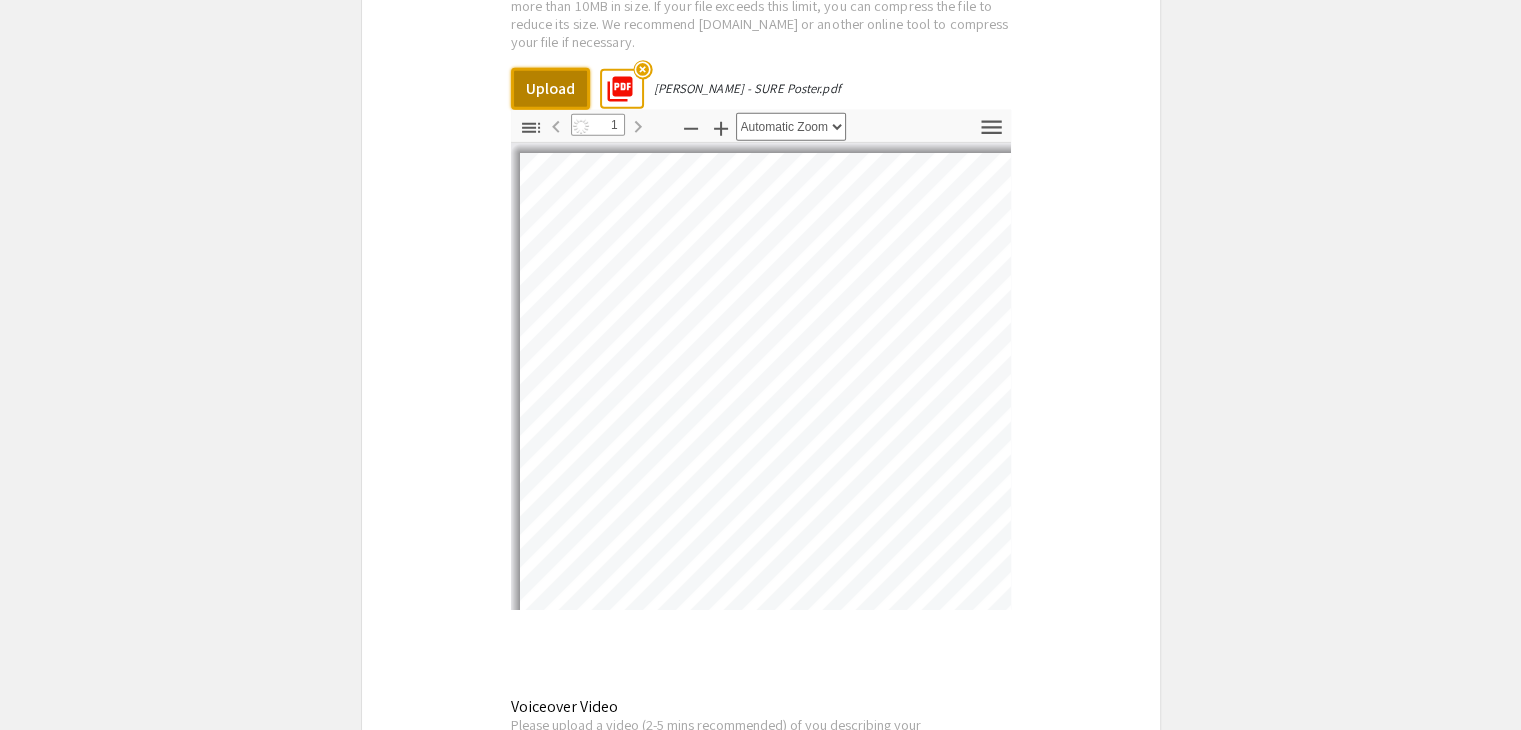 select on "auto" 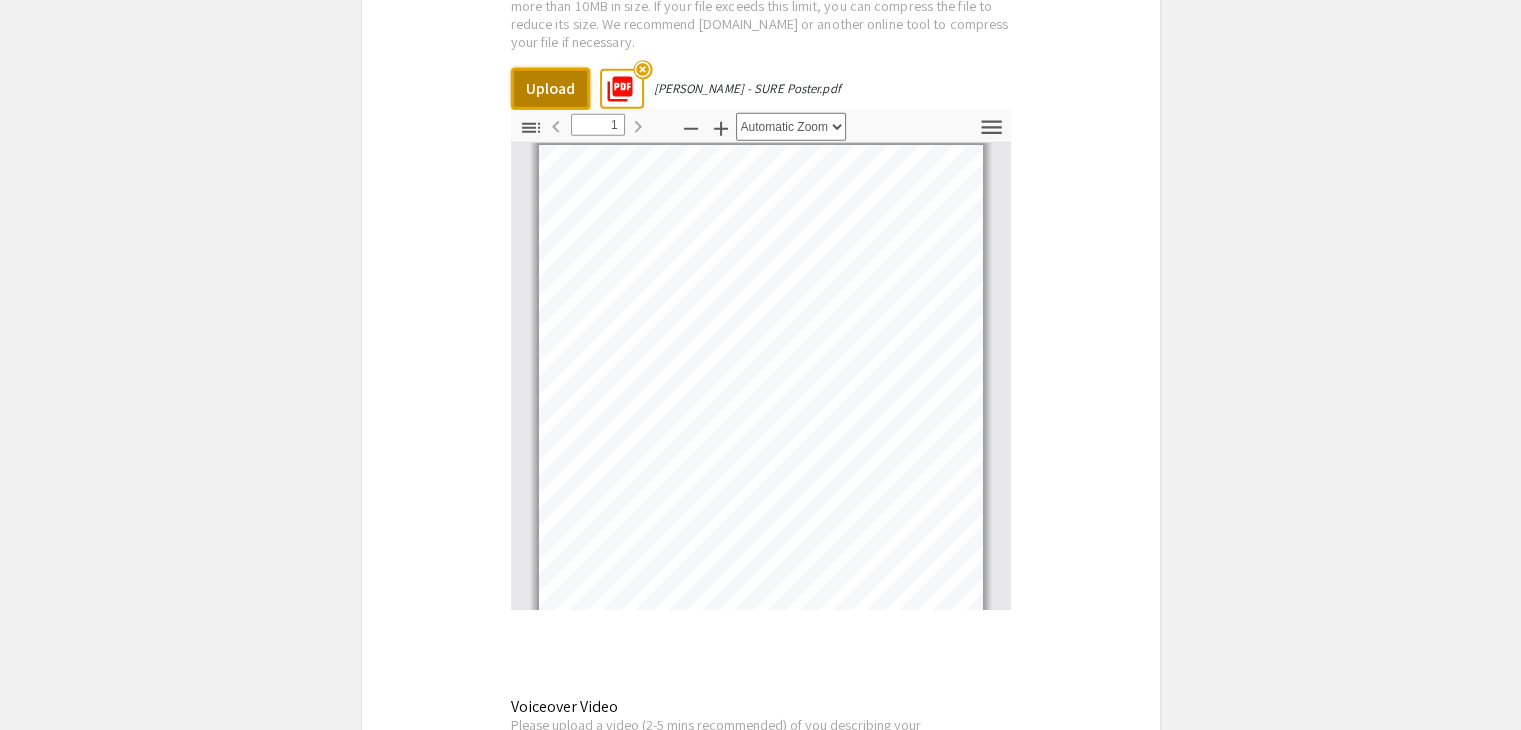 scroll, scrollTop: 119, scrollLeft: 0, axis: vertical 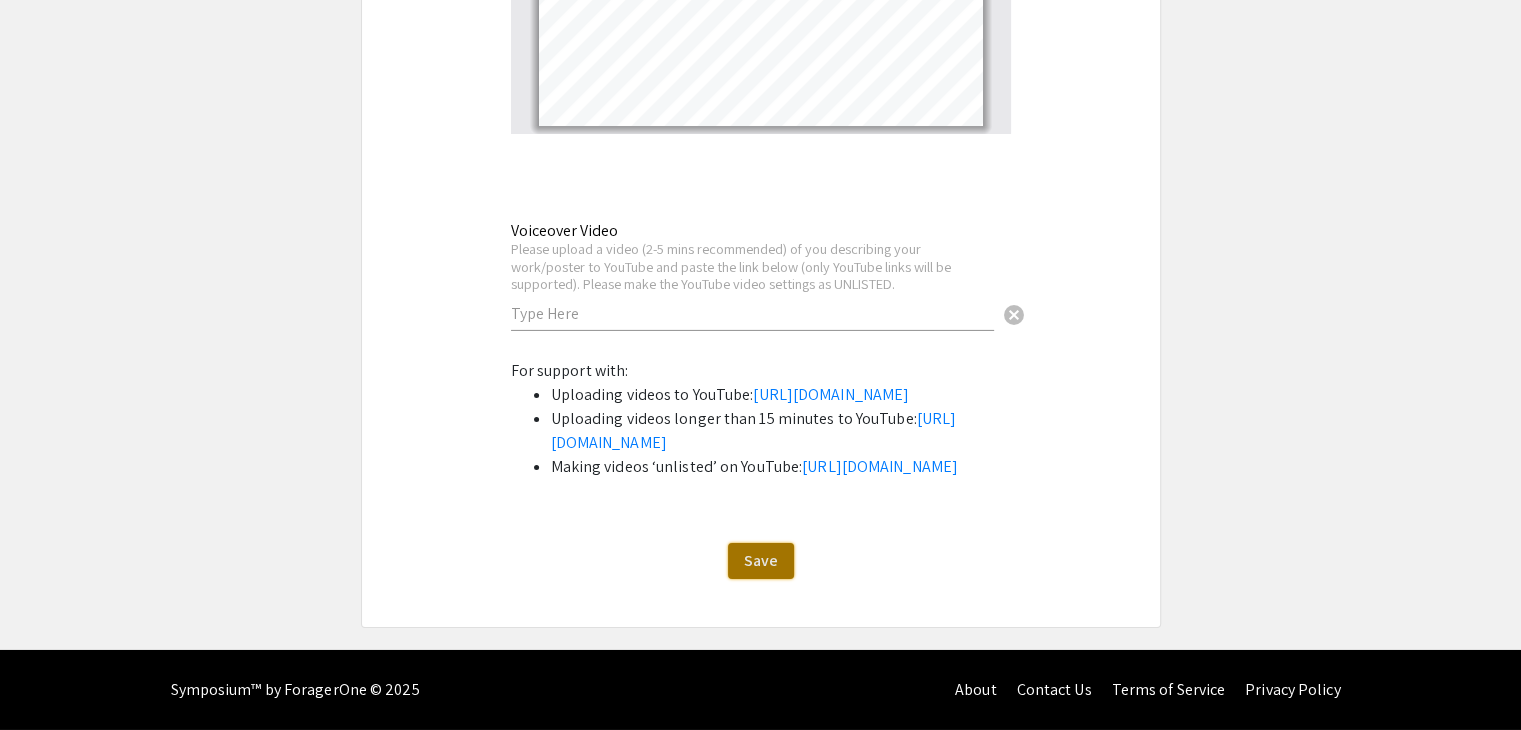 click on "Save" 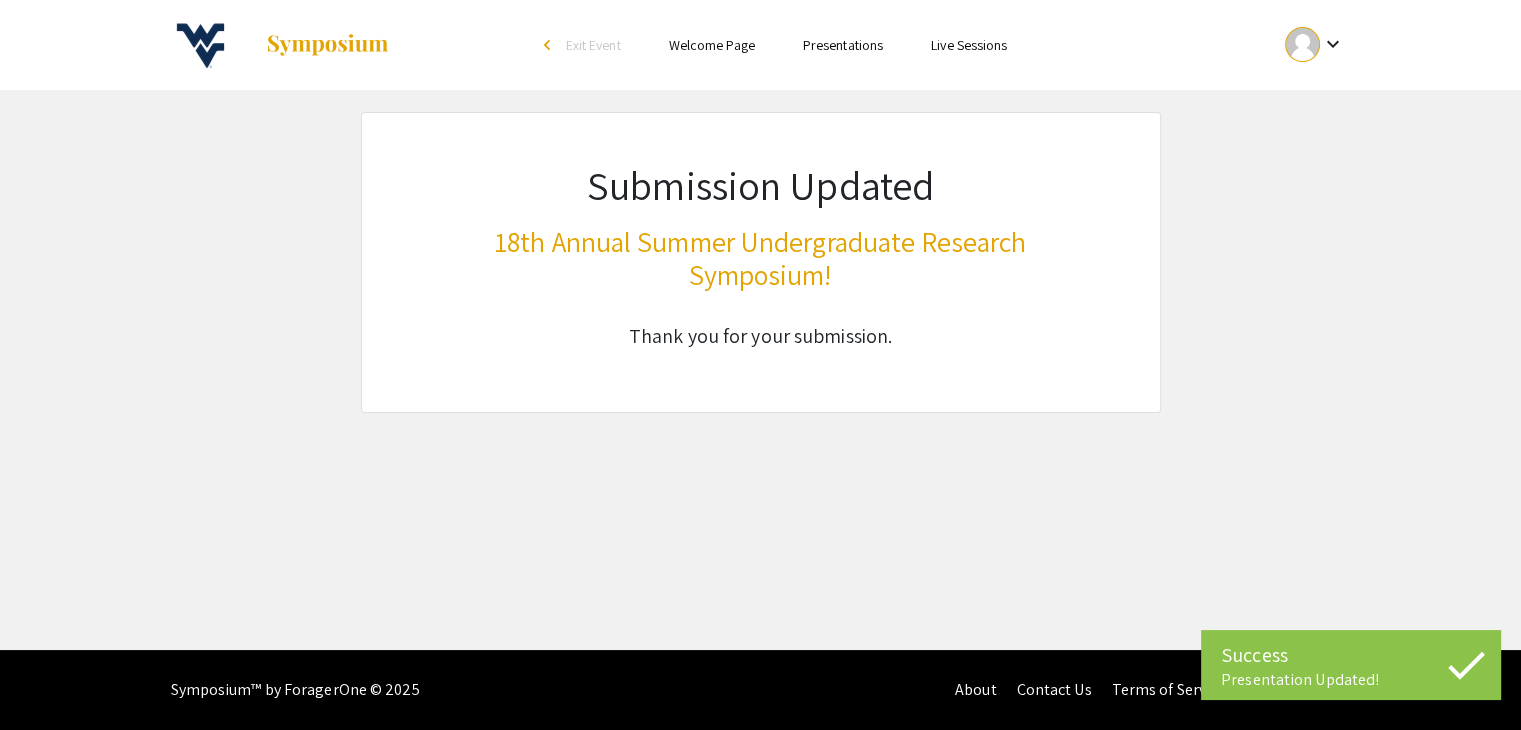 scroll, scrollTop: 0, scrollLeft: 0, axis: both 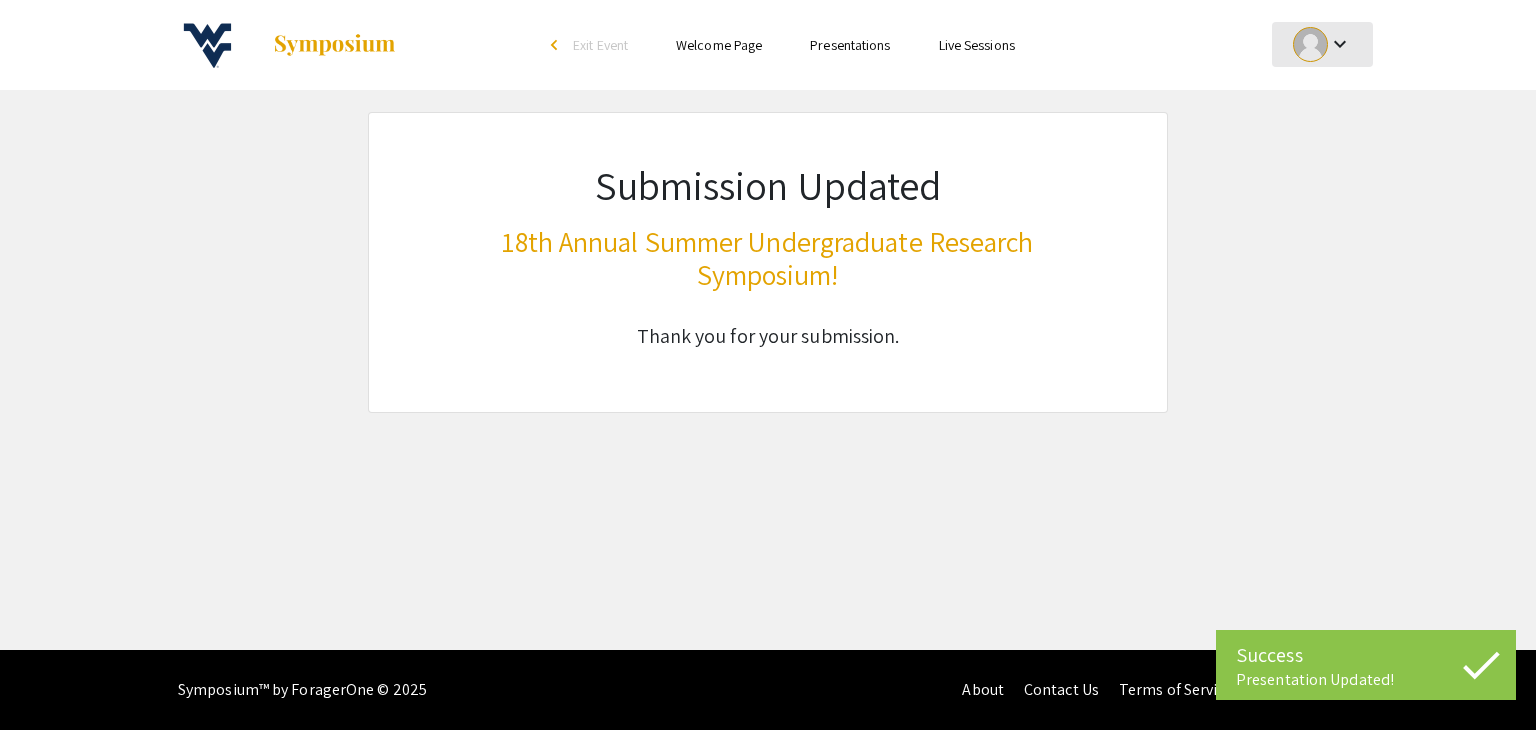 click on "keyboard_arrow_down" at bounding box center [1340, 44] 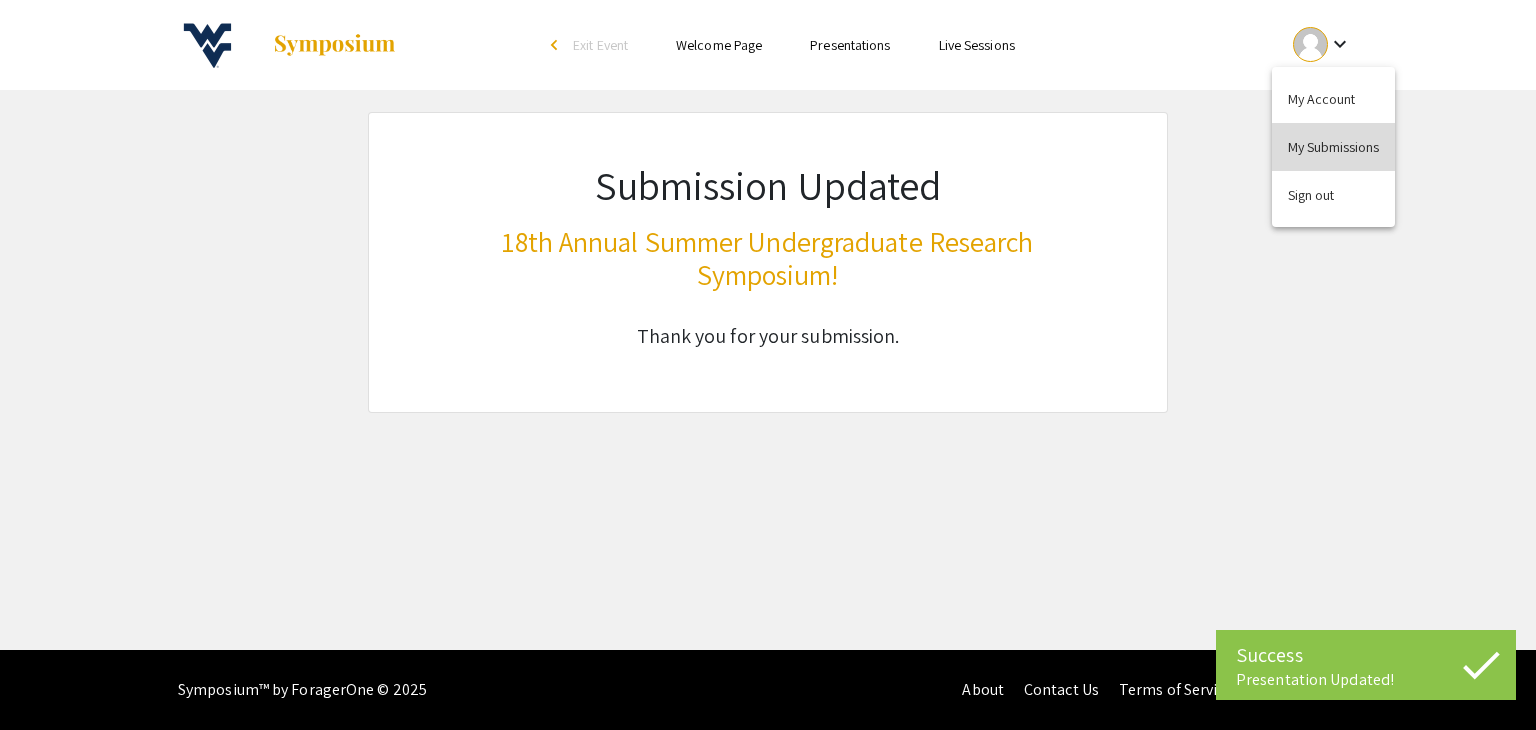 click on "My Submissions" at bounding box center (1333, 147) 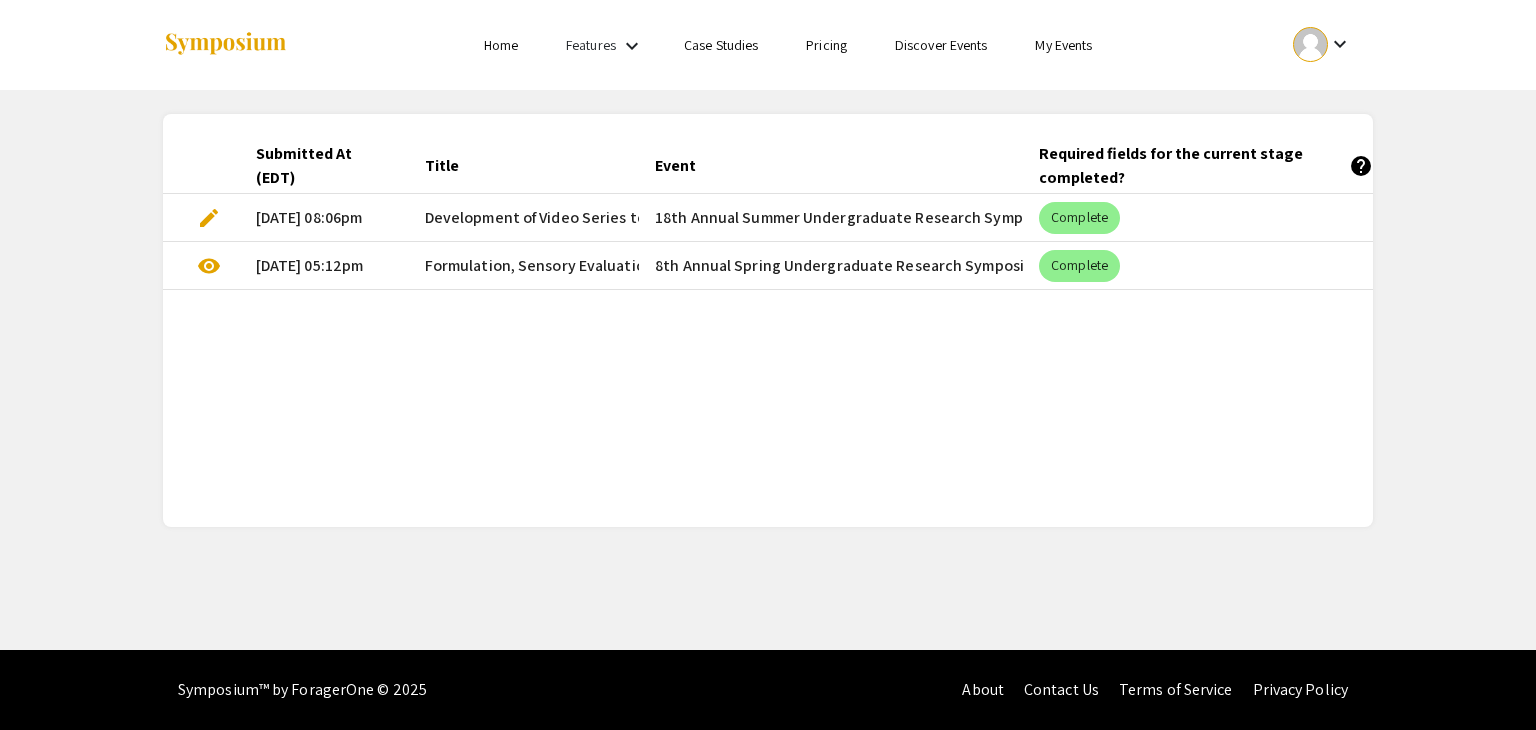 click on "edit" at bounding box center (209, 218) 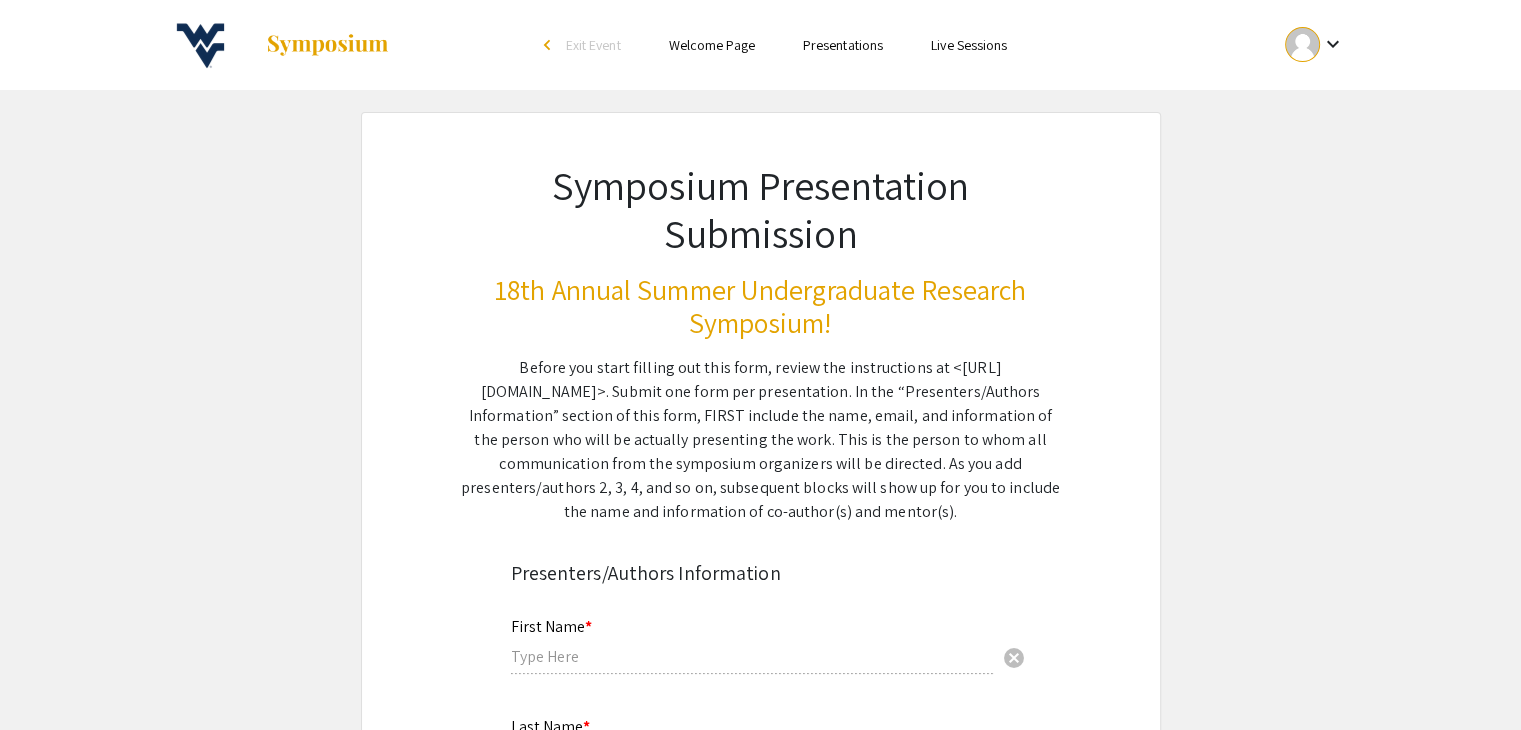type on "Lauren" 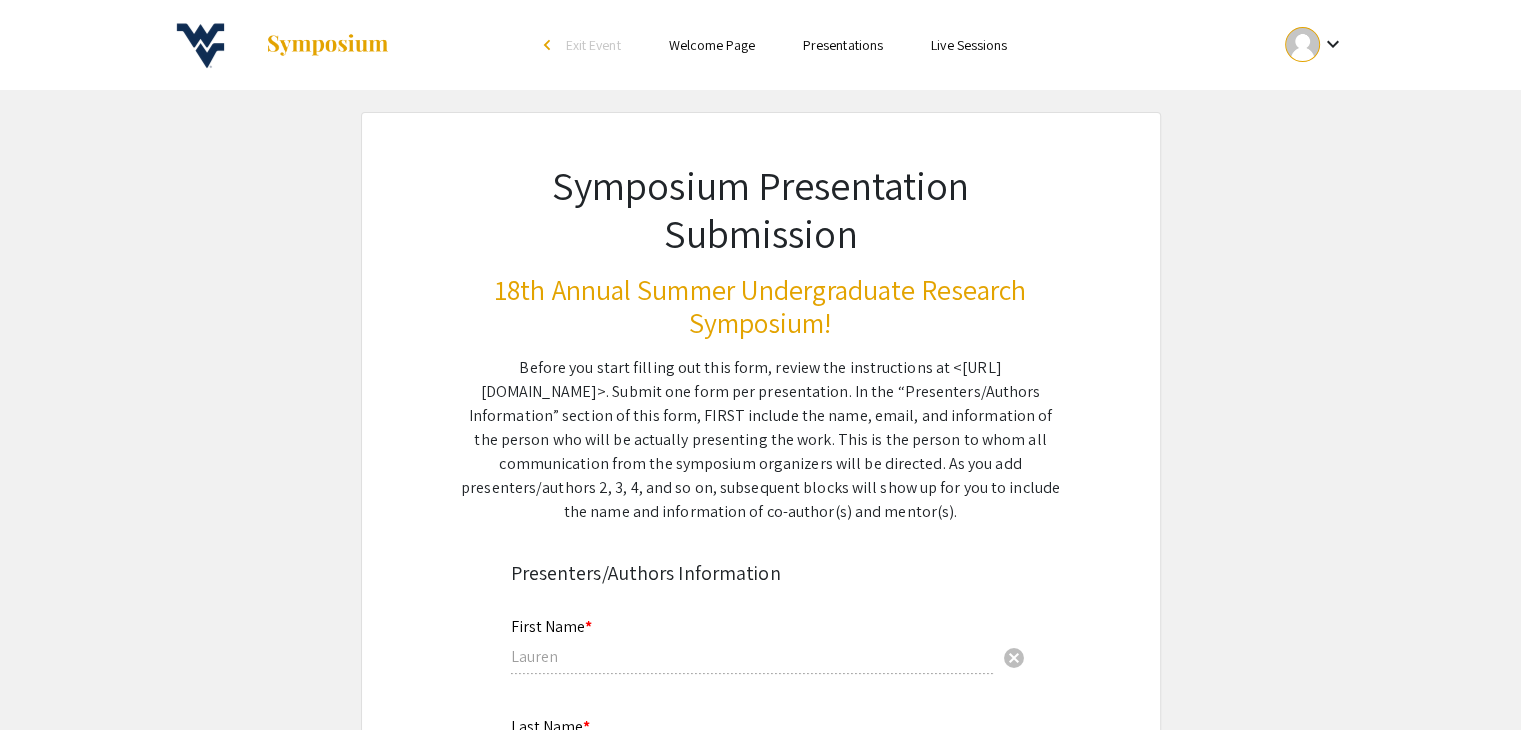 type on "kristen.matak@mail.wvu.edu" 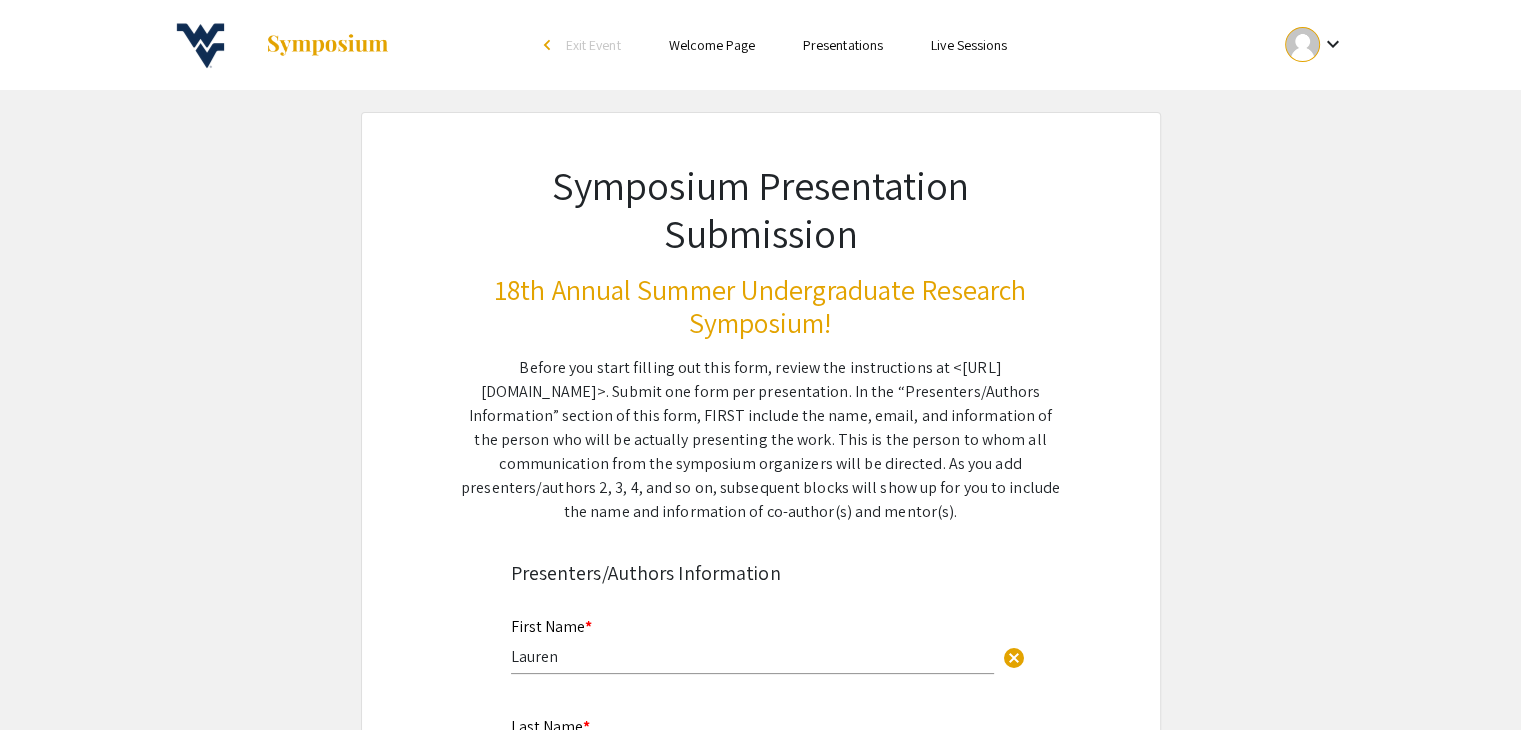type on "0" 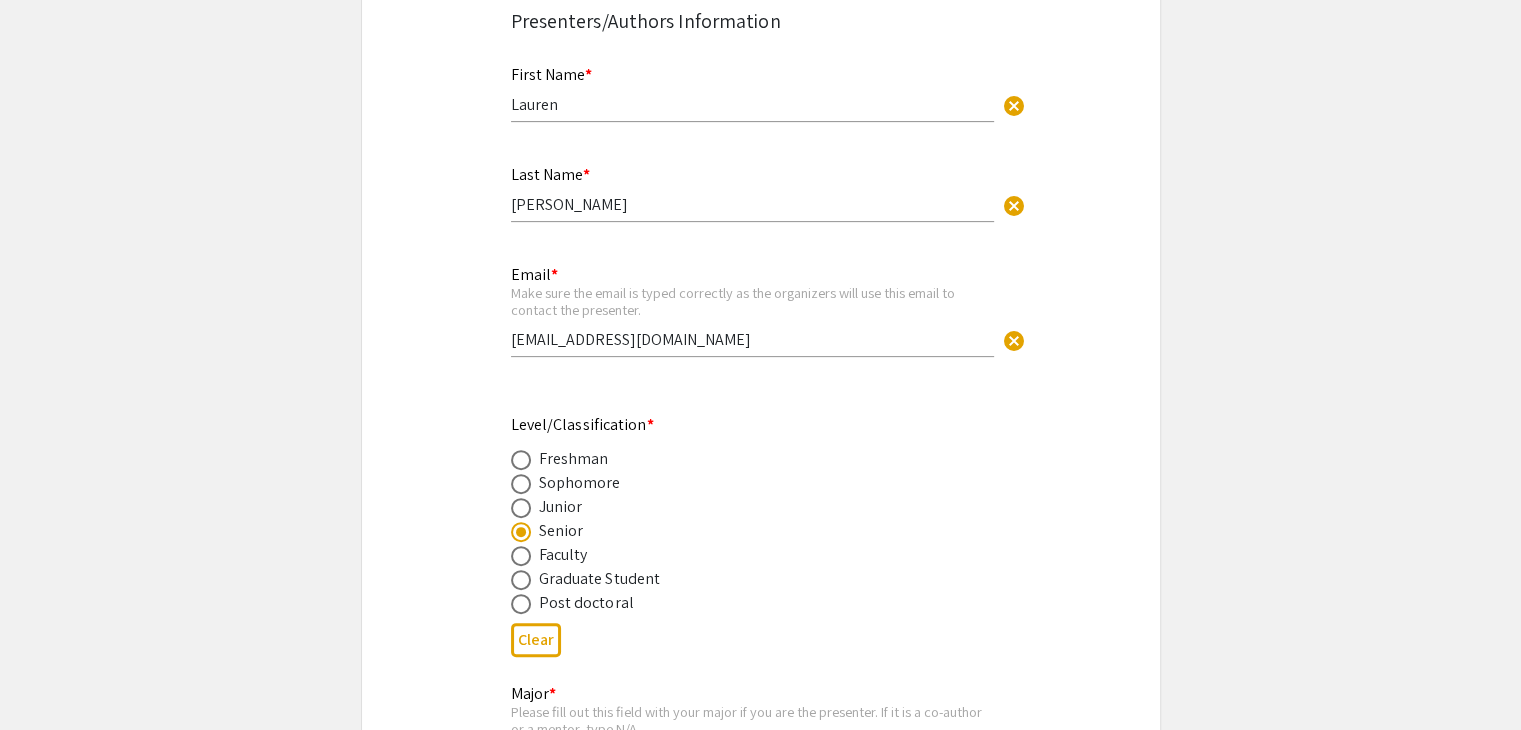 select on "auto" 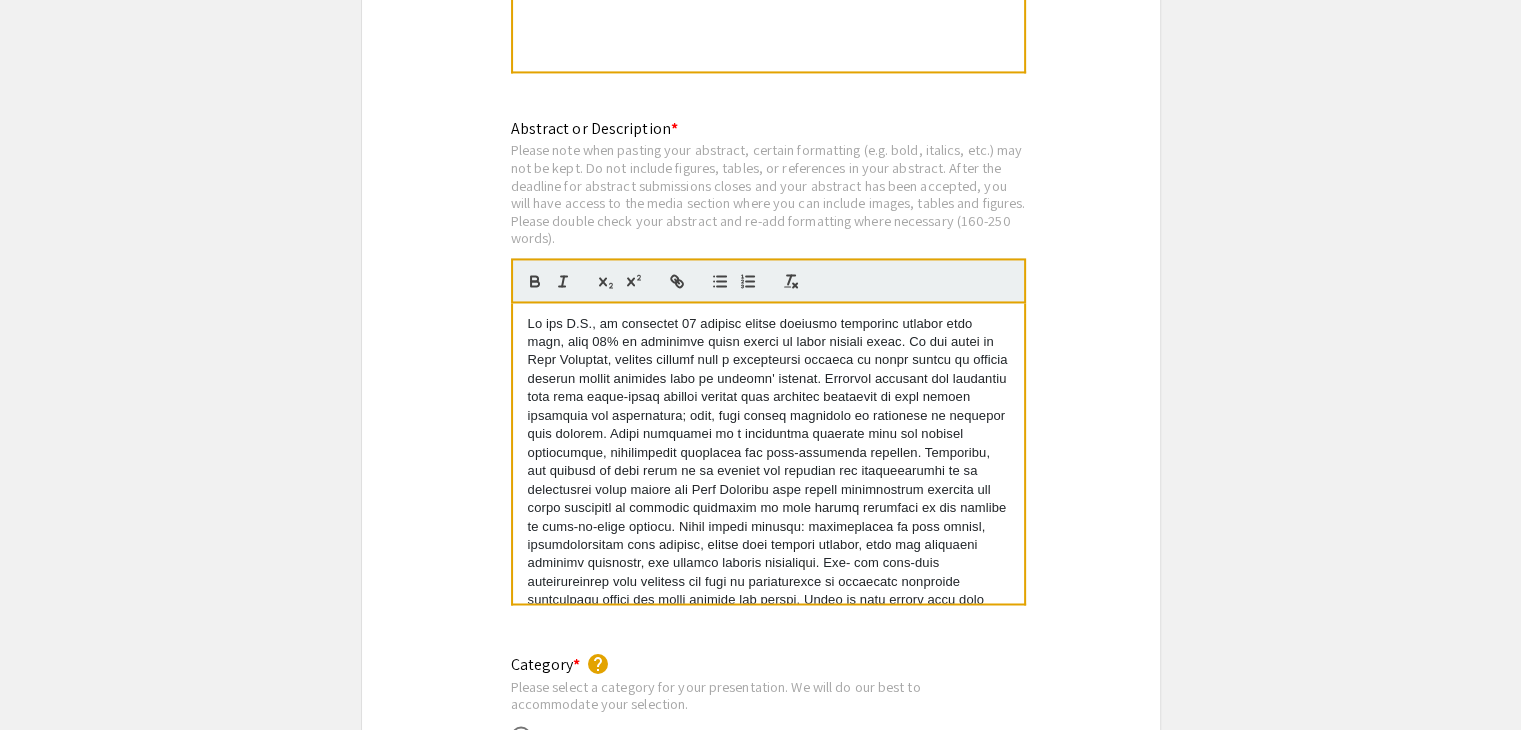 scroll, scrollTop: 3132, scrollLeft: 0, axis: vertical 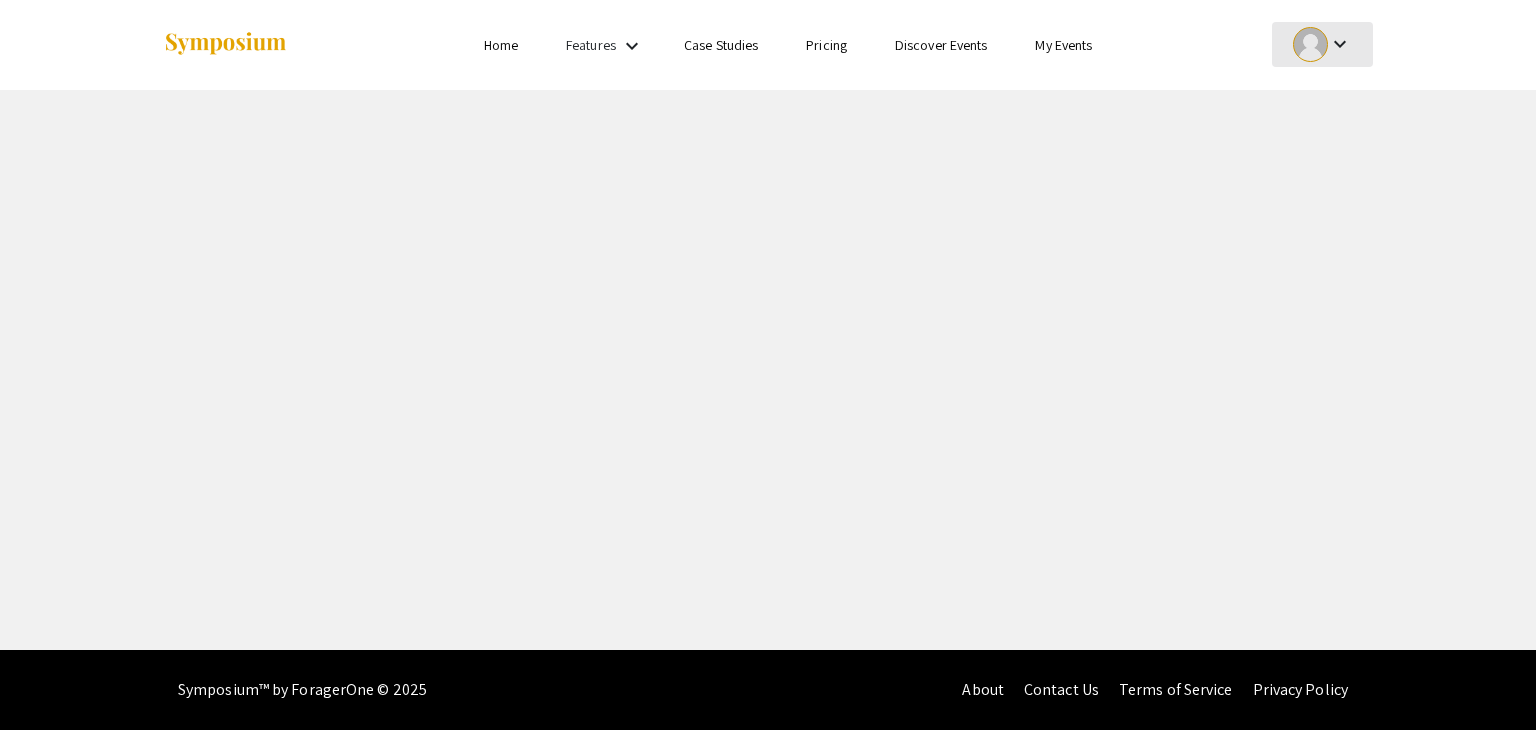 click at bounding box center (1310, 44) 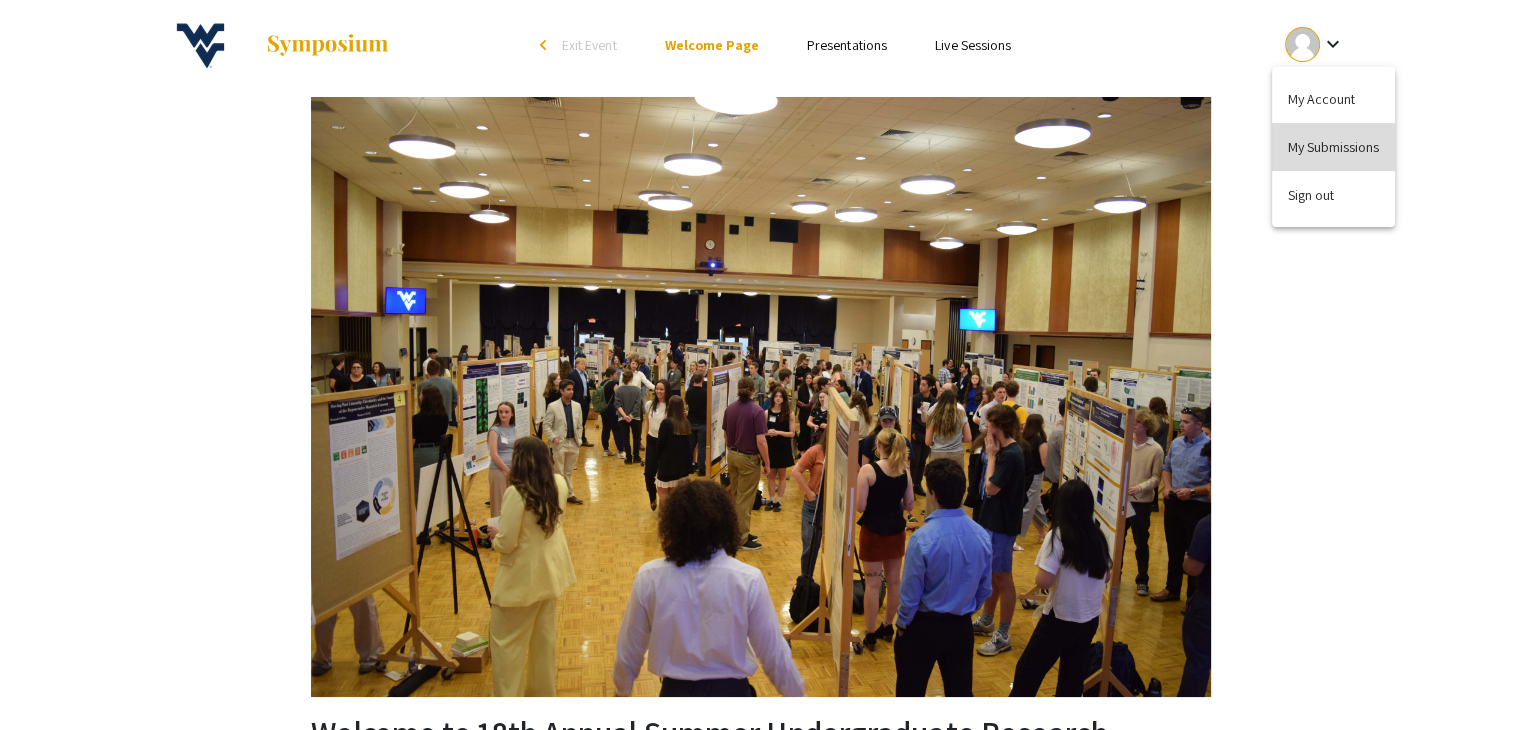 click on "My Submissions" at bounding box center [1333, 147] 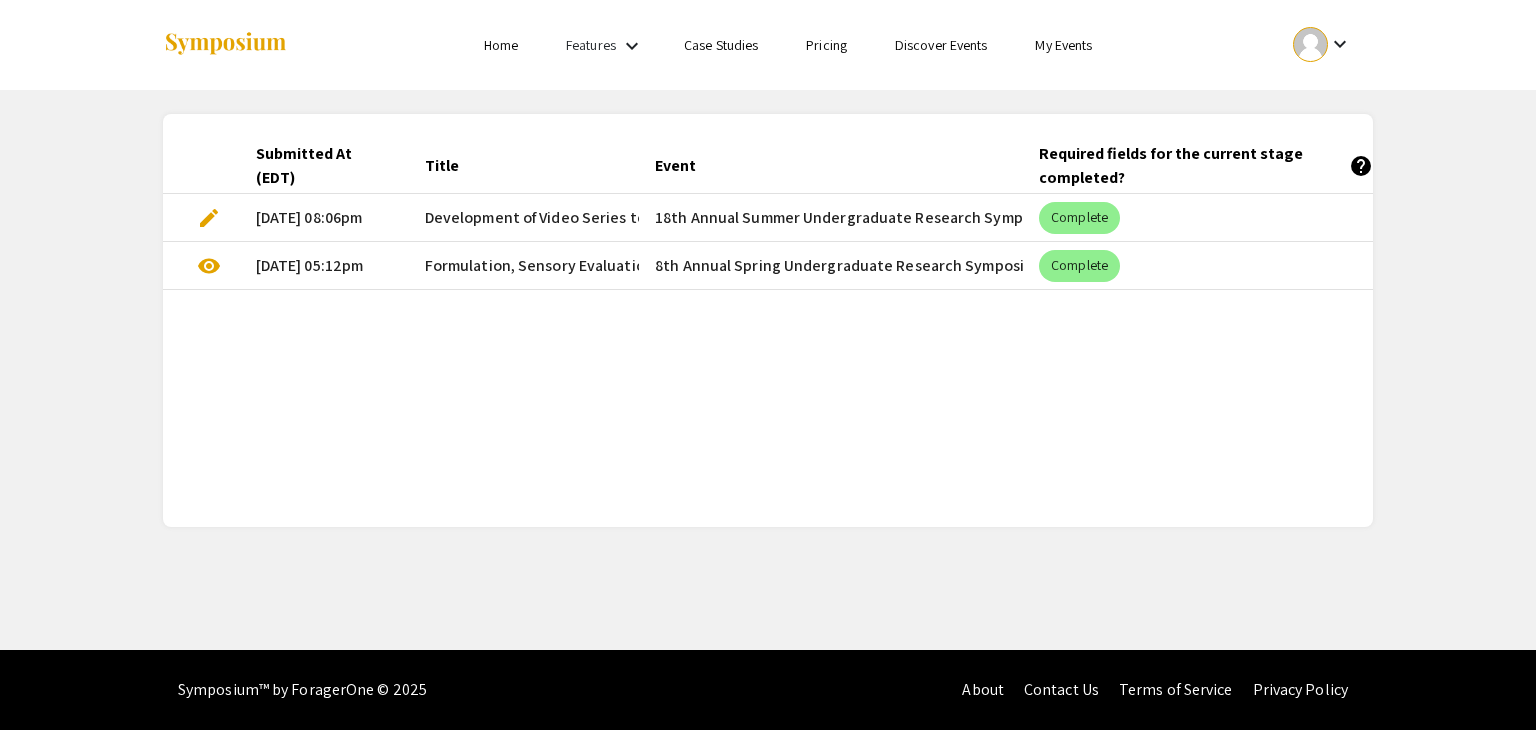 click on "edit" at bounding box center [209, 218] 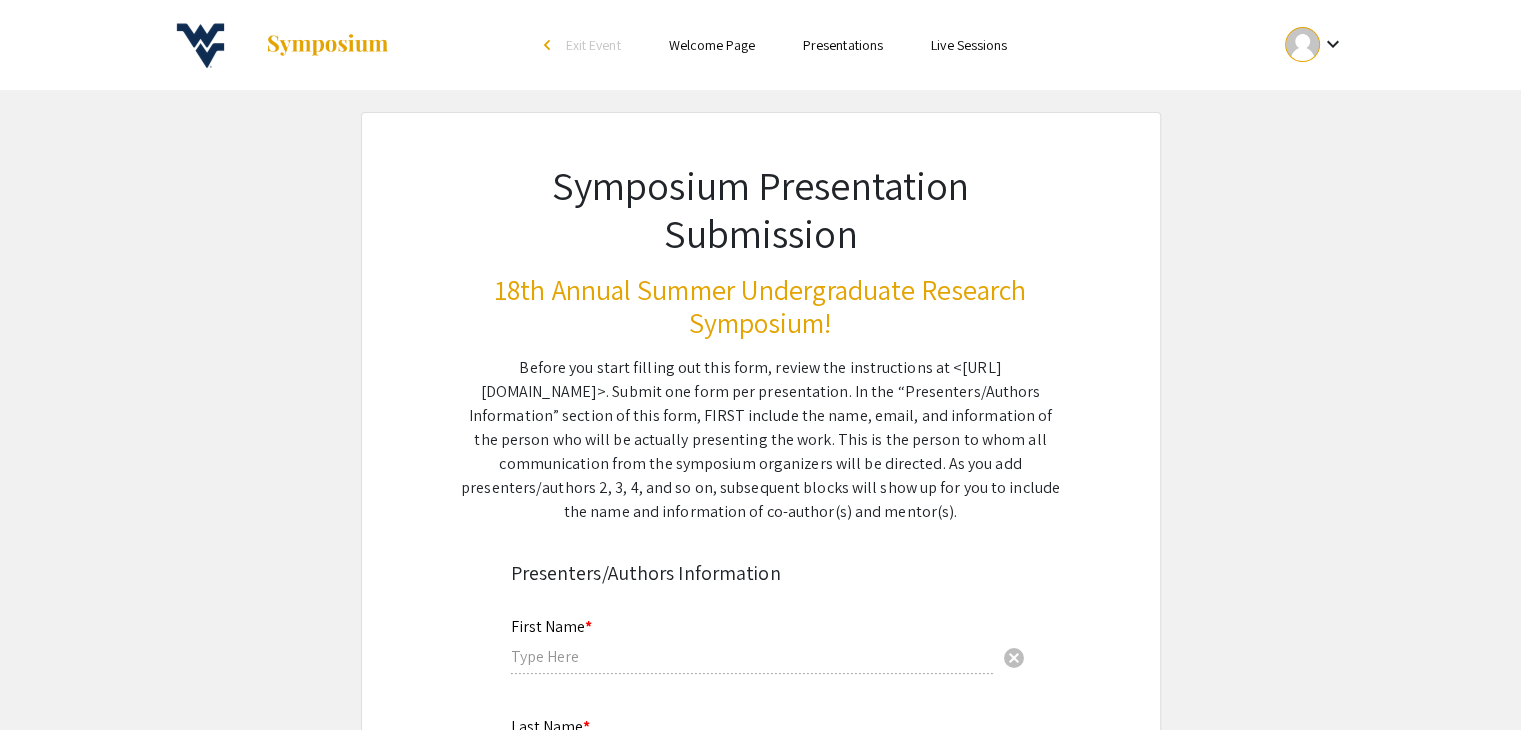 type on "Lauren" 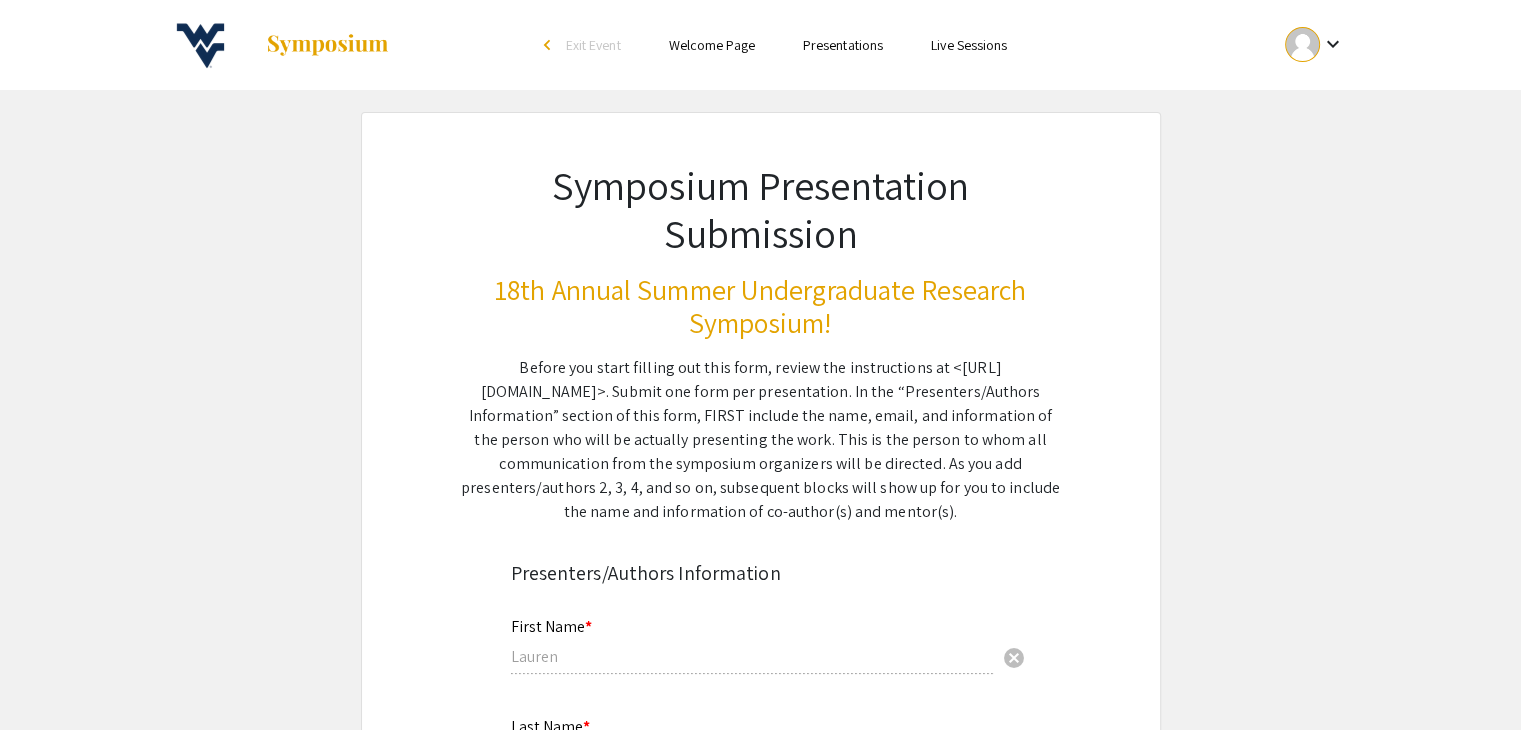 type on "Davis College of Agriculture, Natural Resources and Design" 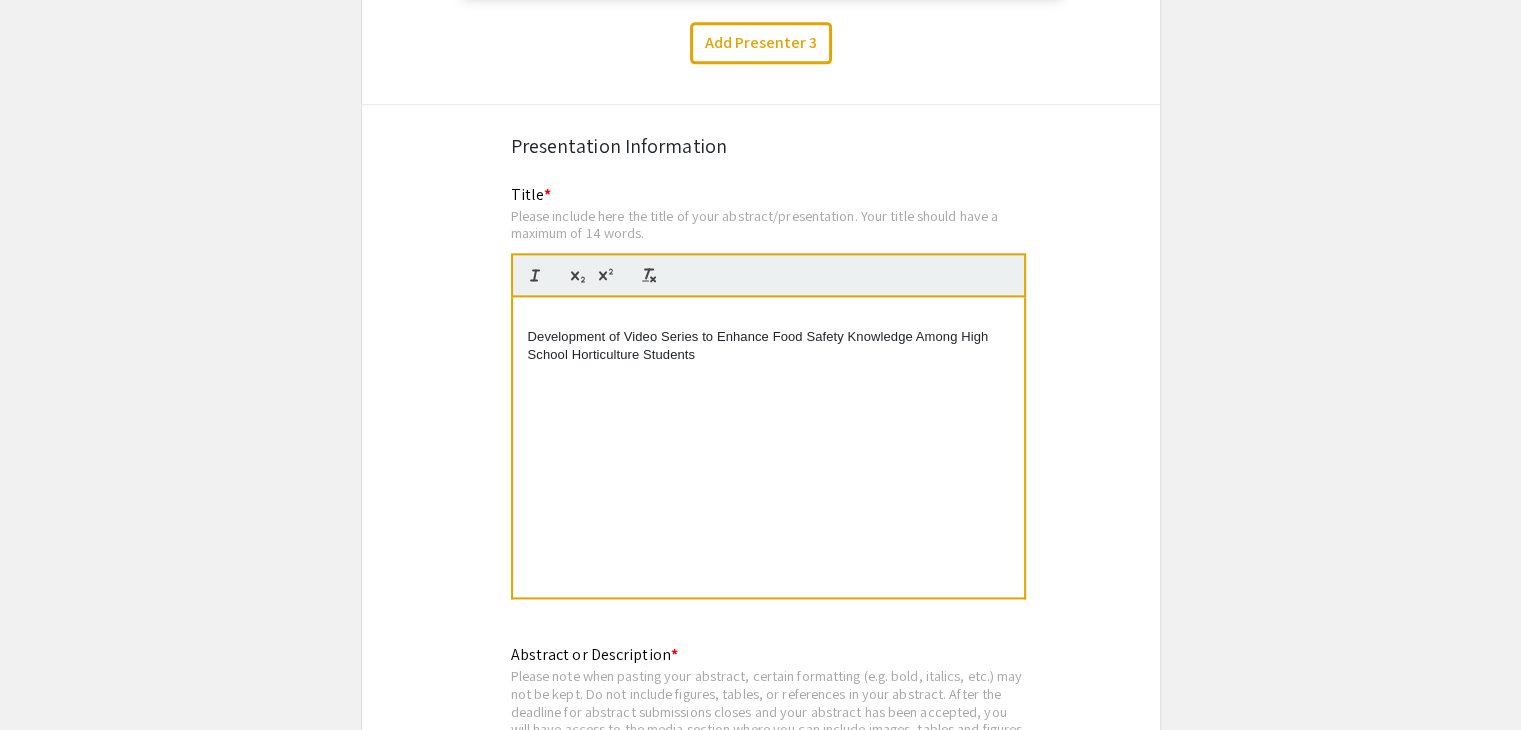 select on "custom" 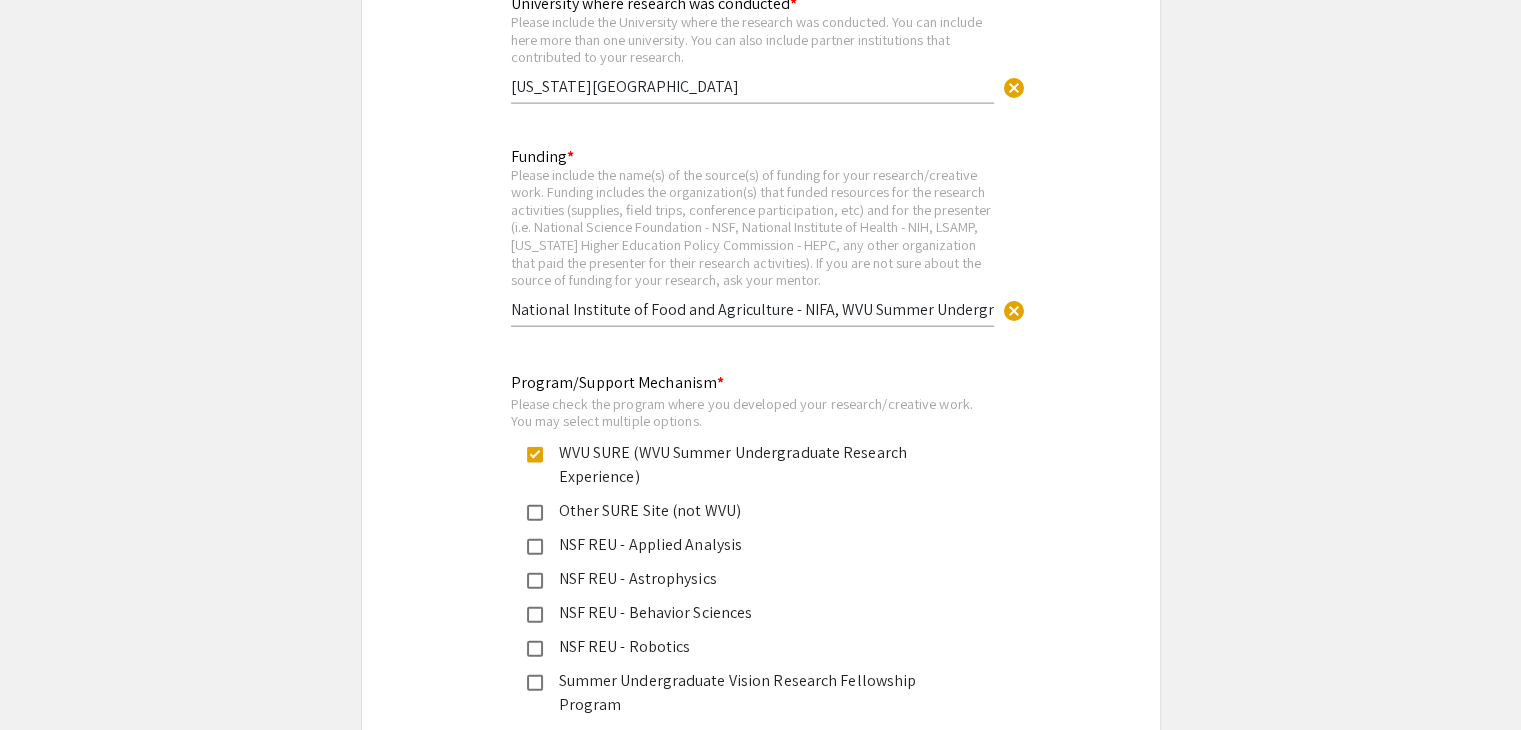 type on "0" 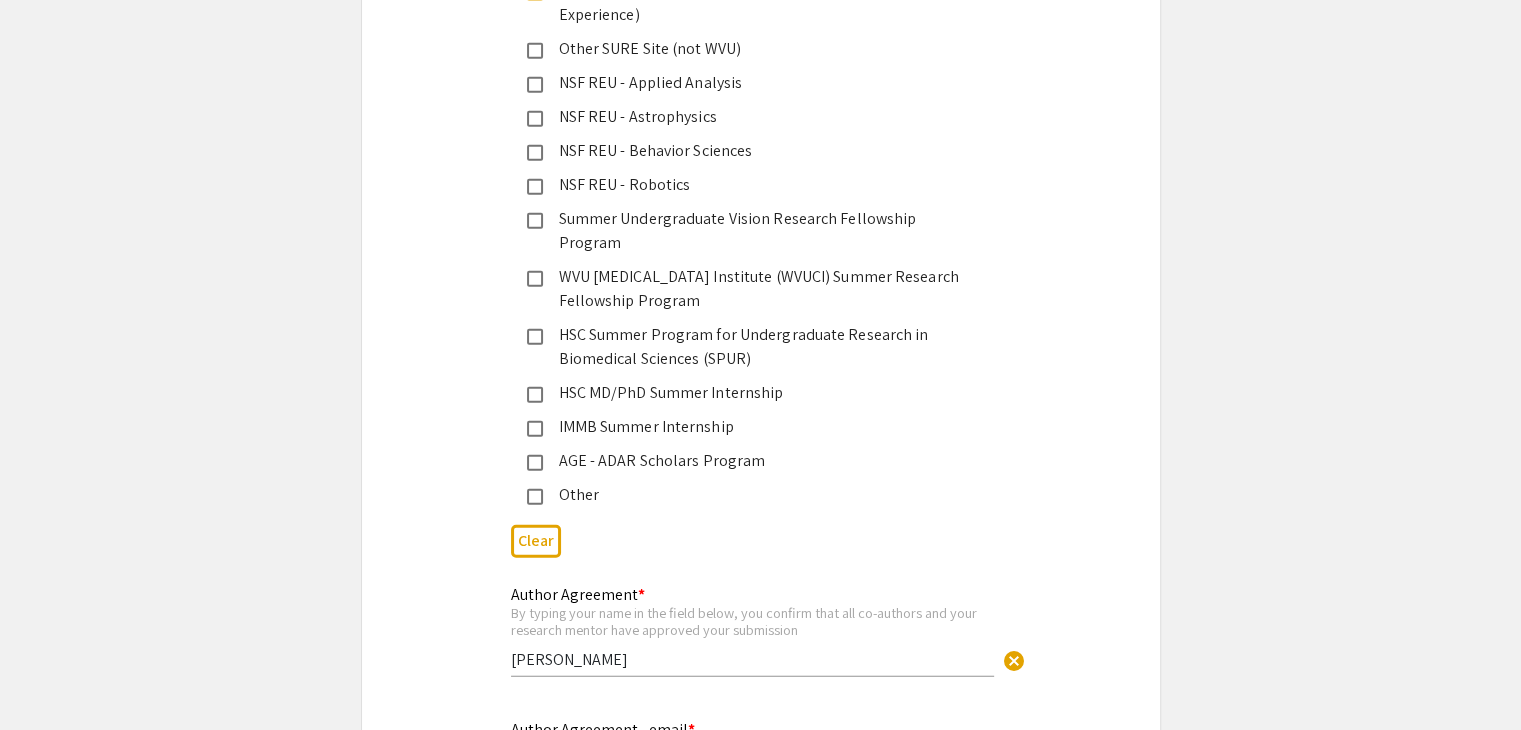 type on "1" 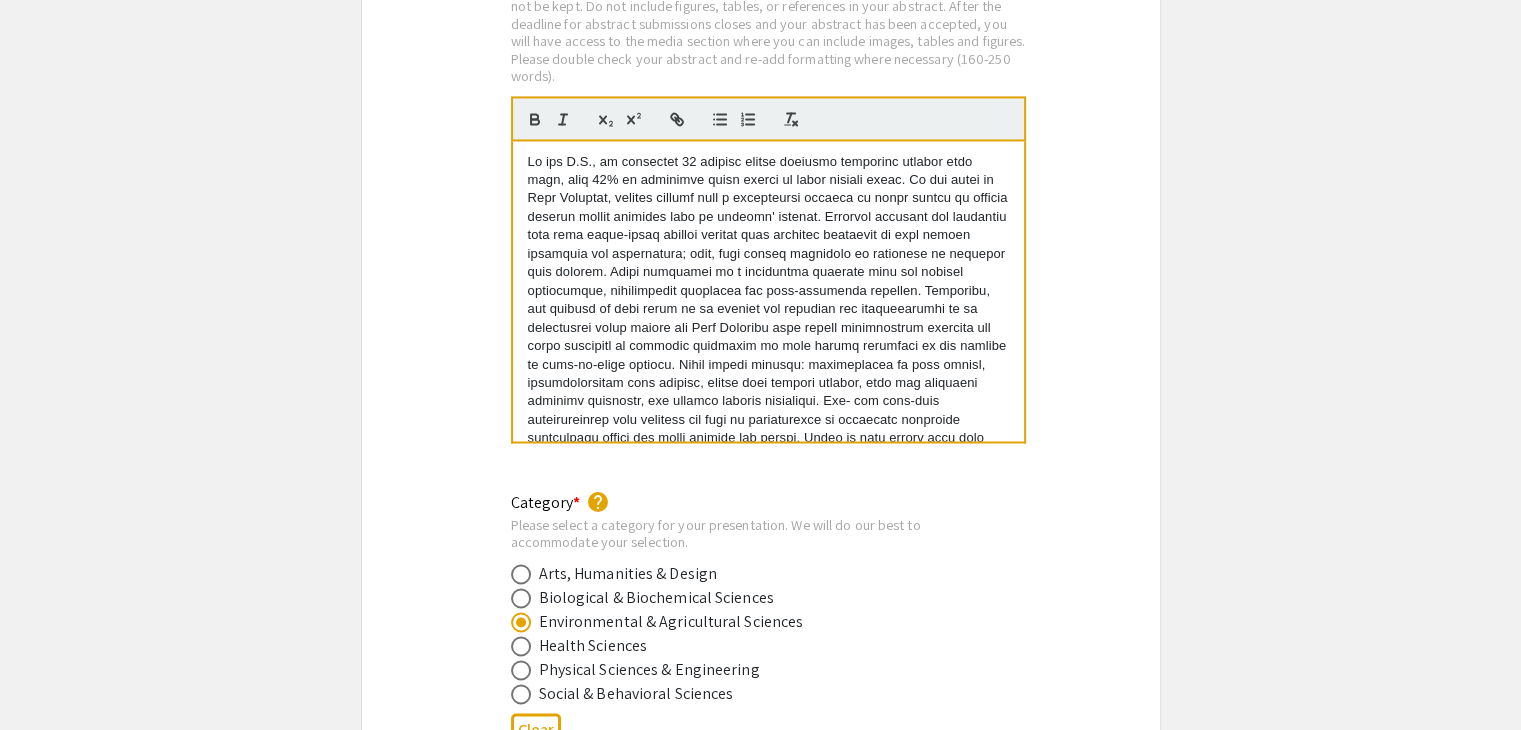 scroll, scrollTop: 3275, scrollLeft: 0, axis: vertical 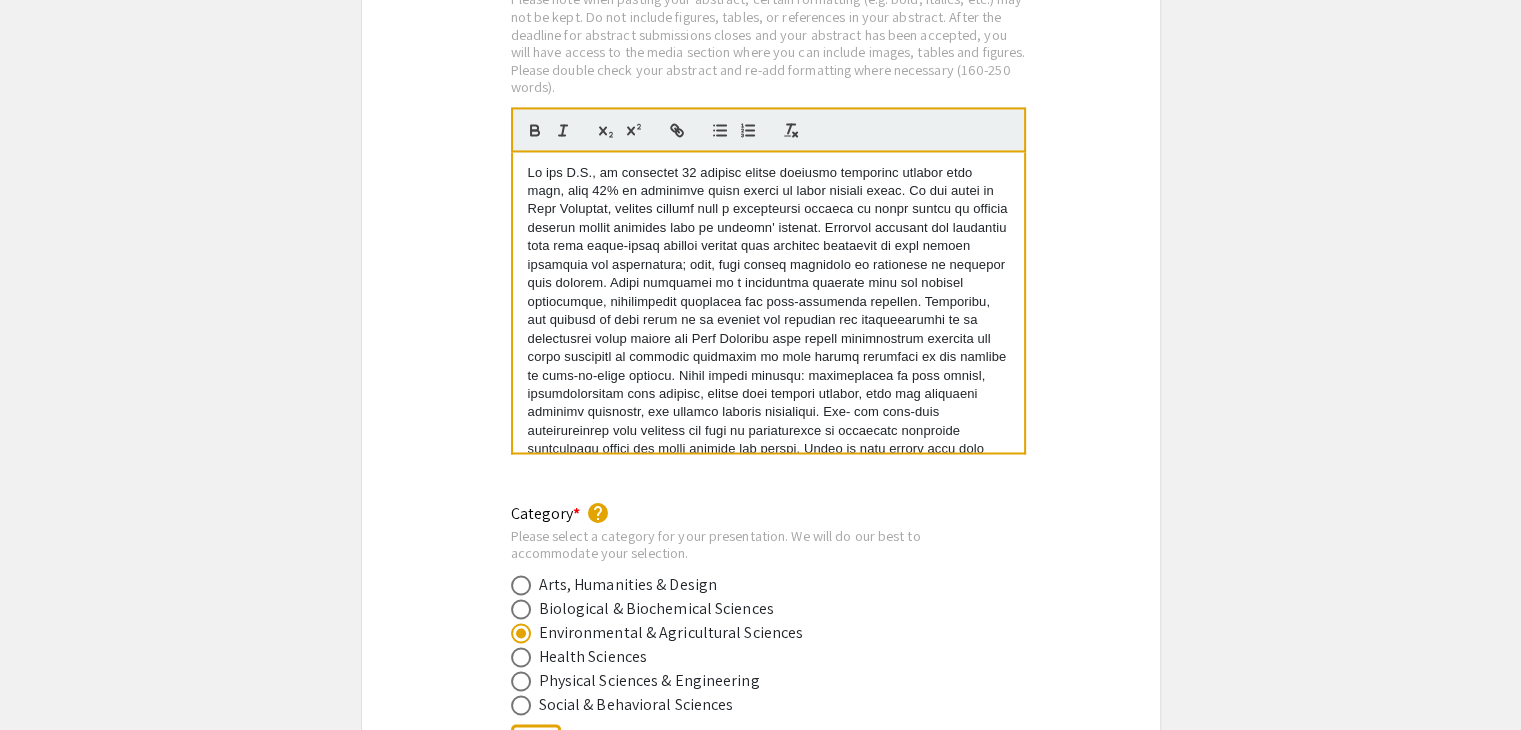 select on "auto" 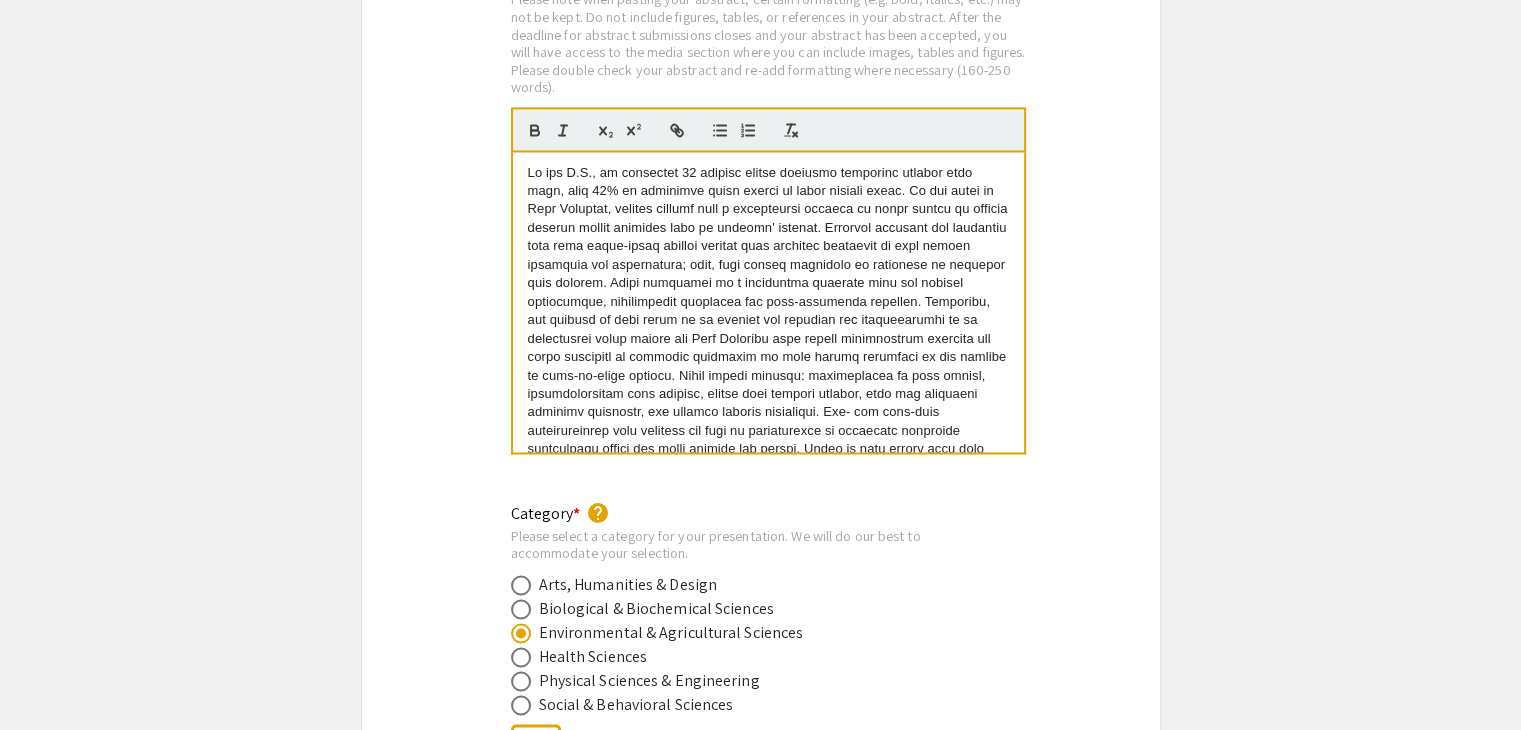 scroll, scrollTop: 8, scrollLeft: 0, axis: vertical 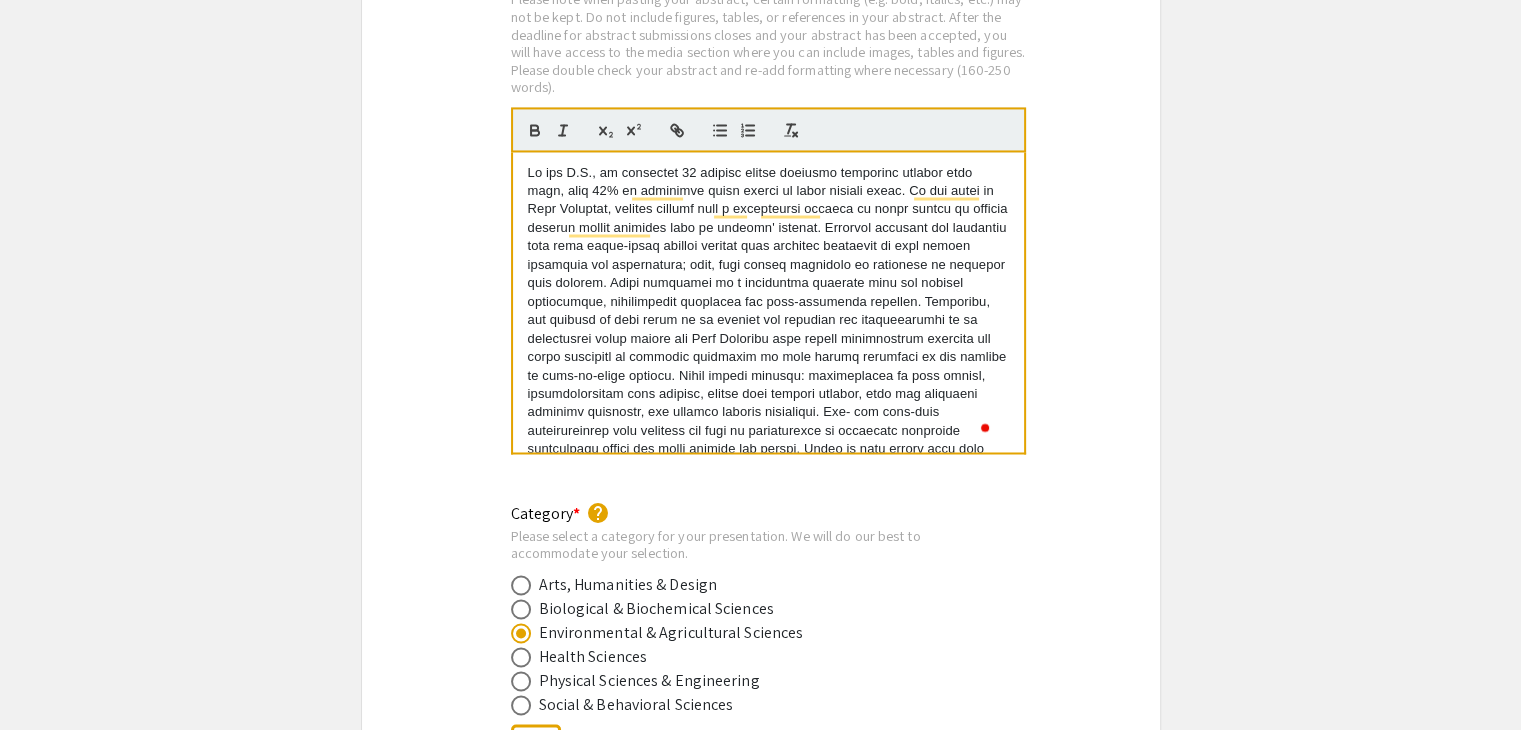 type 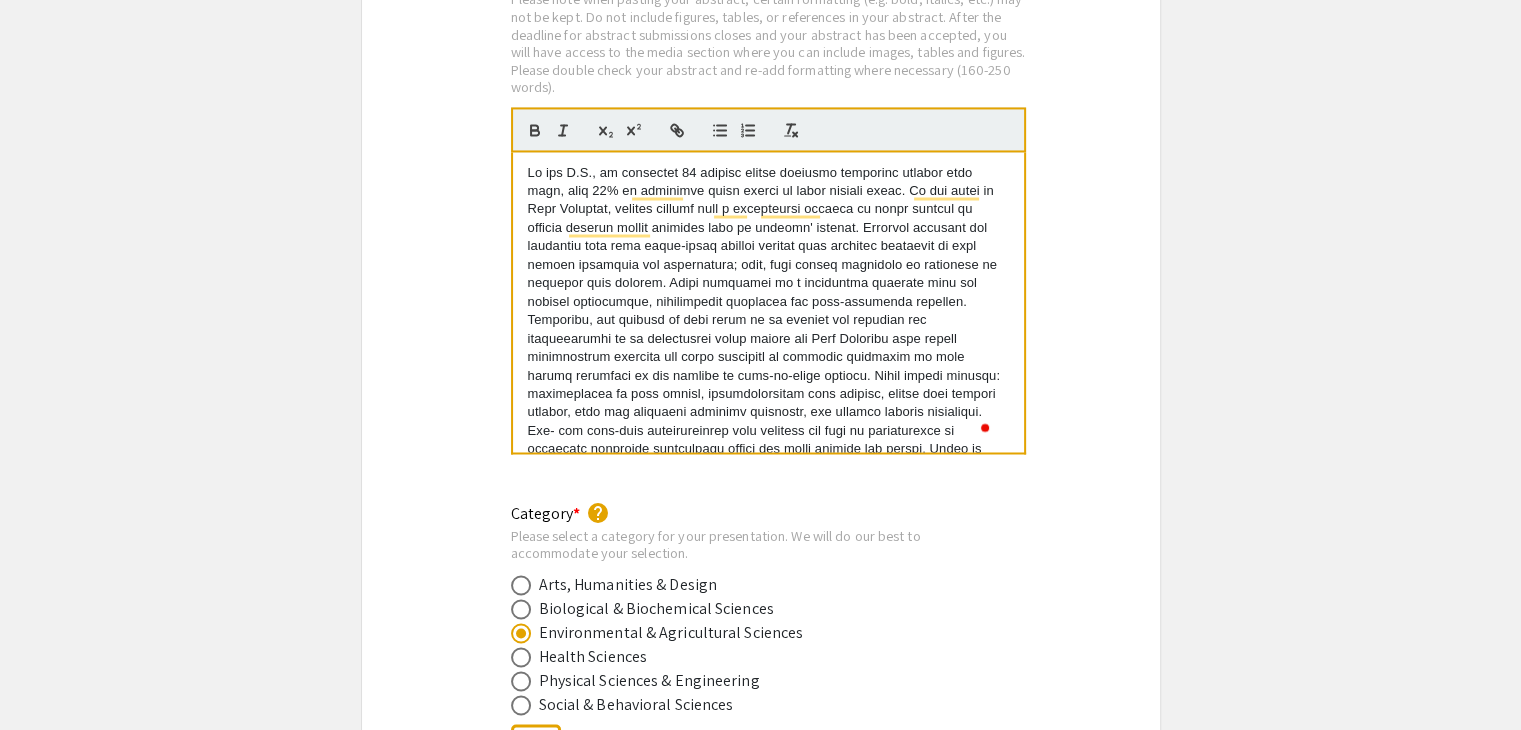 click at bounding box center (768, 367) 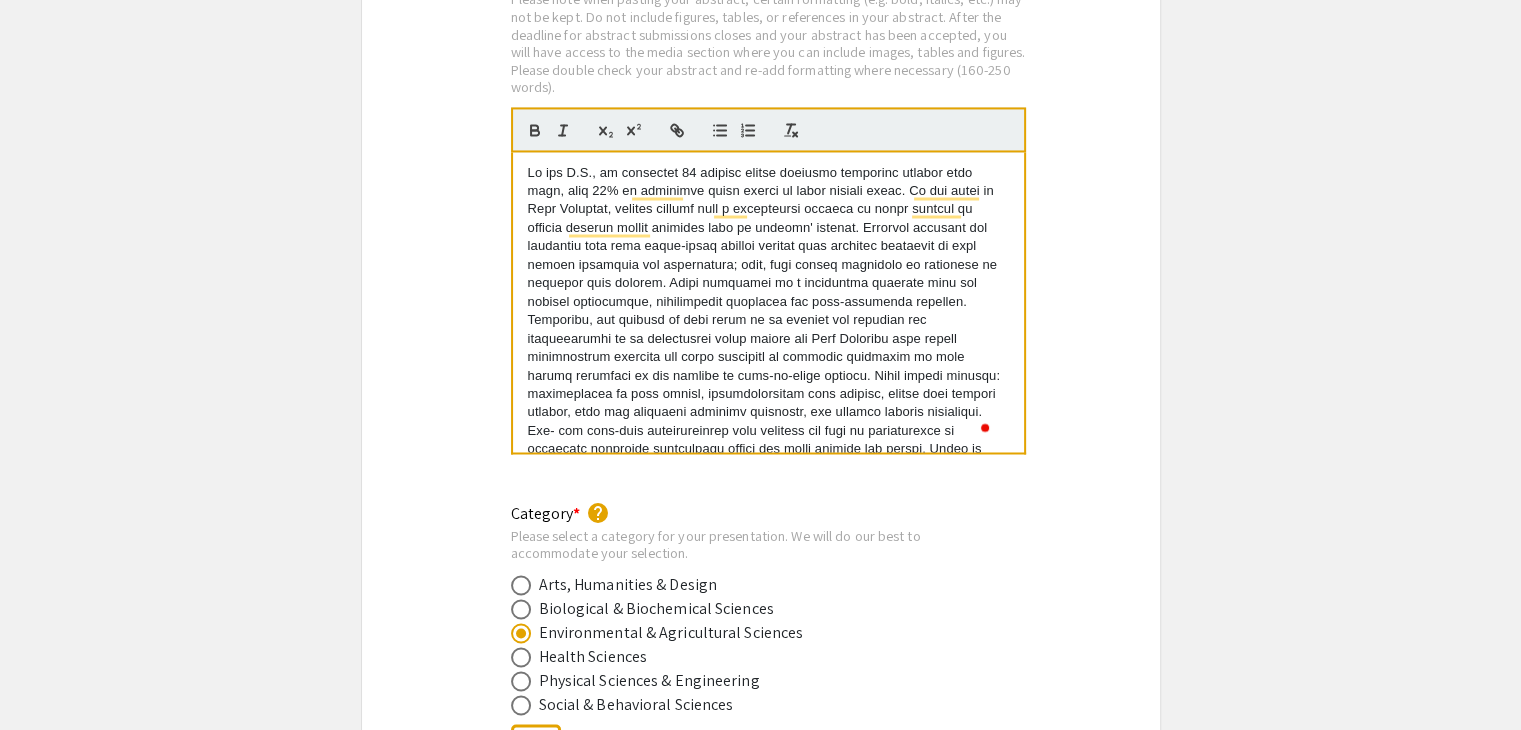 click at bounding box center (768, 367) 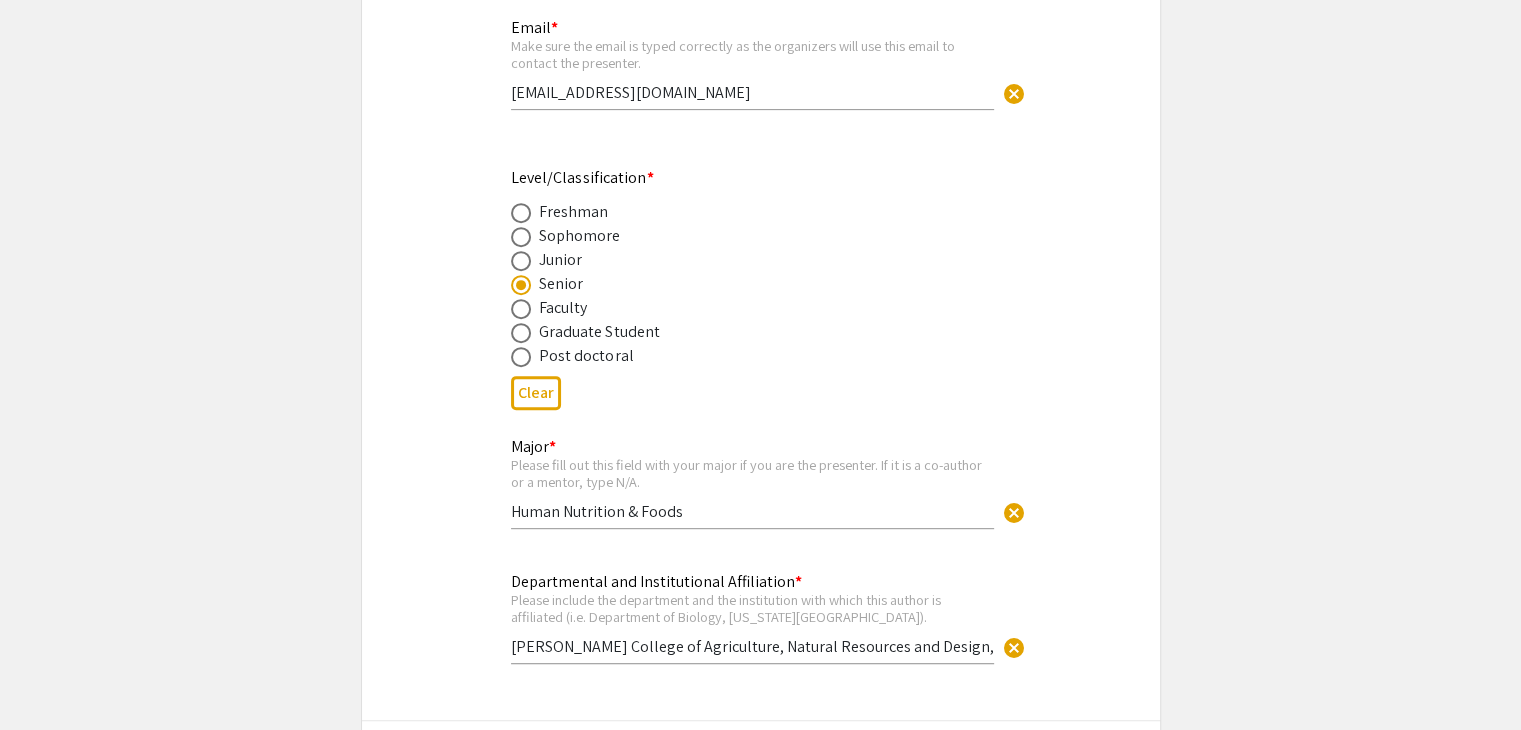 scroll, scrollTop: 687, scrollLeft: 0, axis: vertical 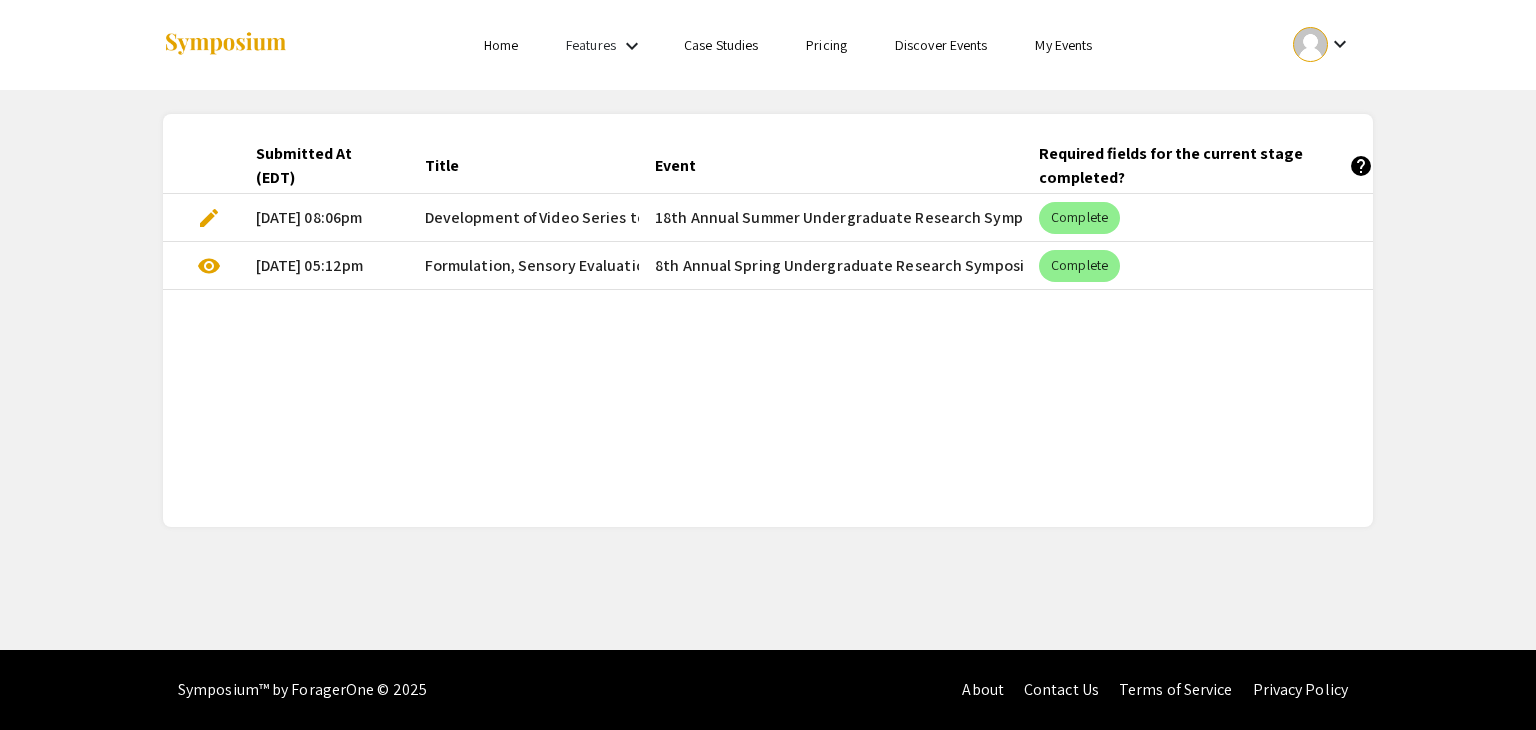click on "edit" at bounding box center [209, 218] 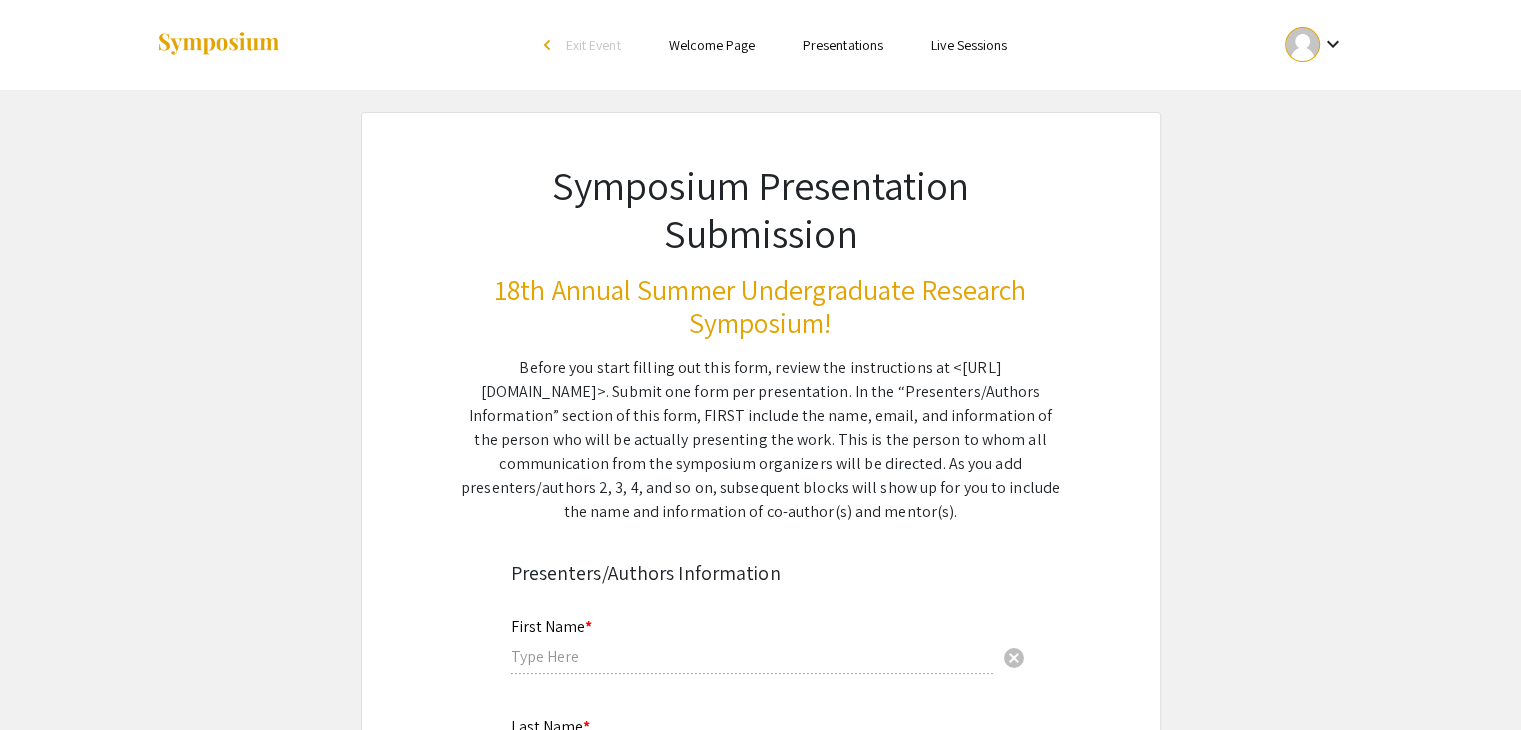 type on "Lauren" 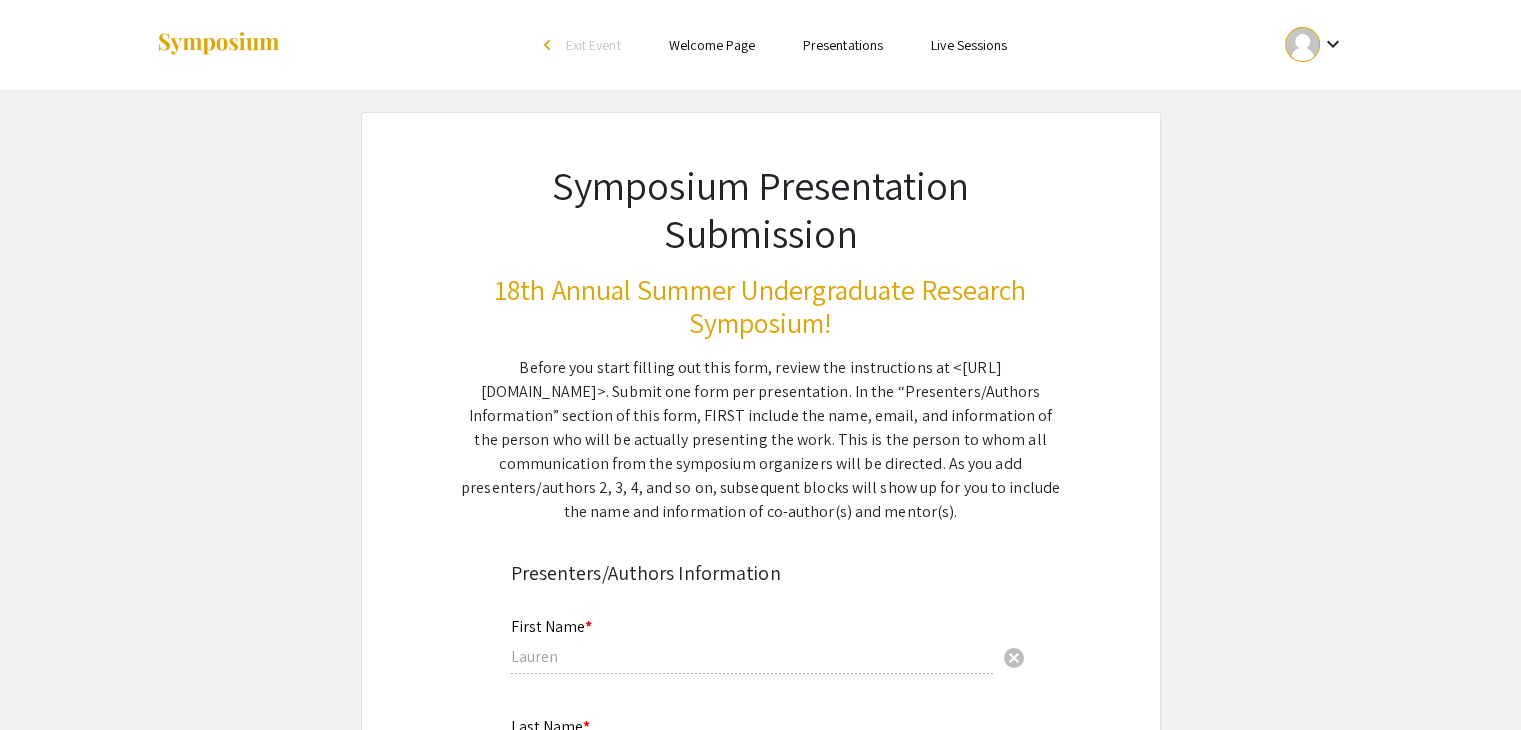 select on "custom" 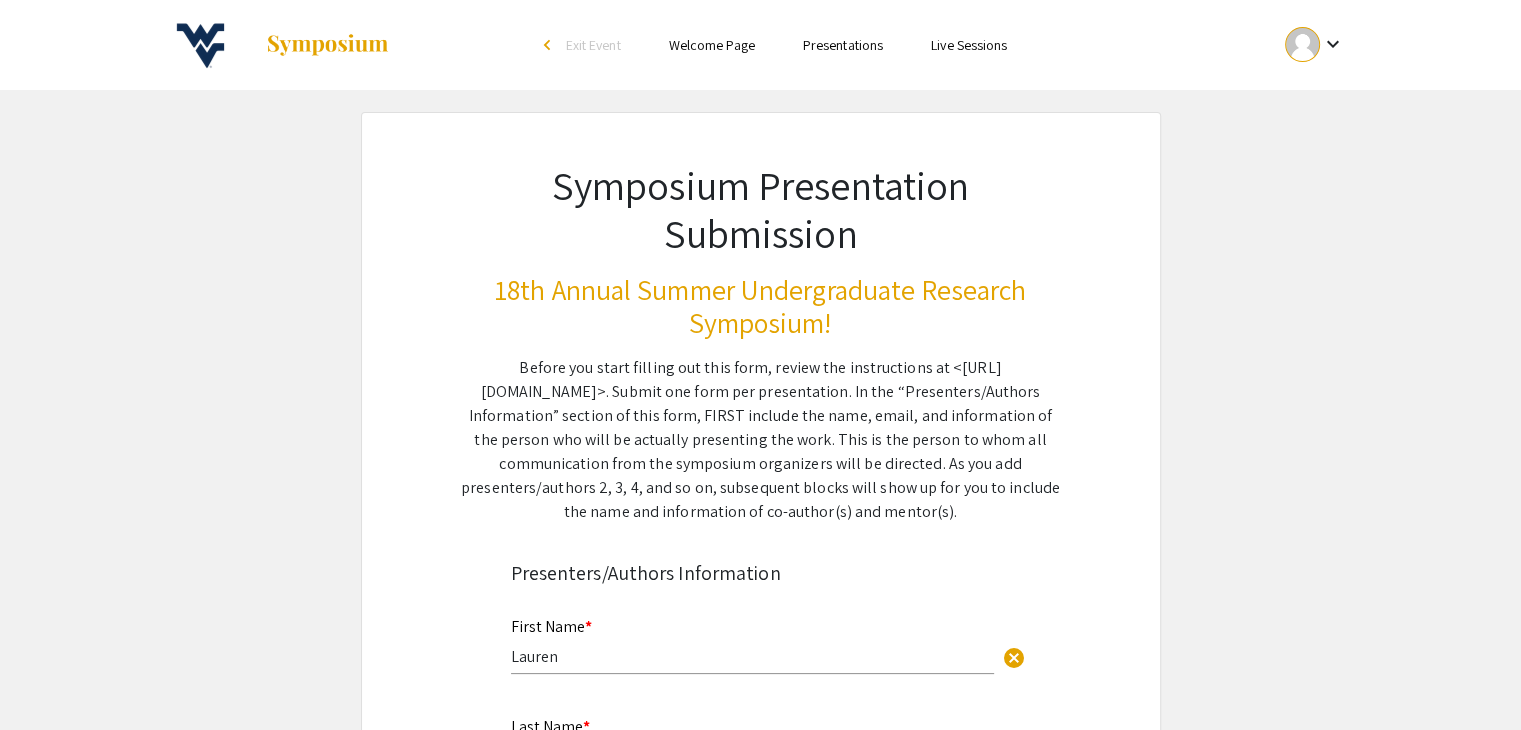type on "0" 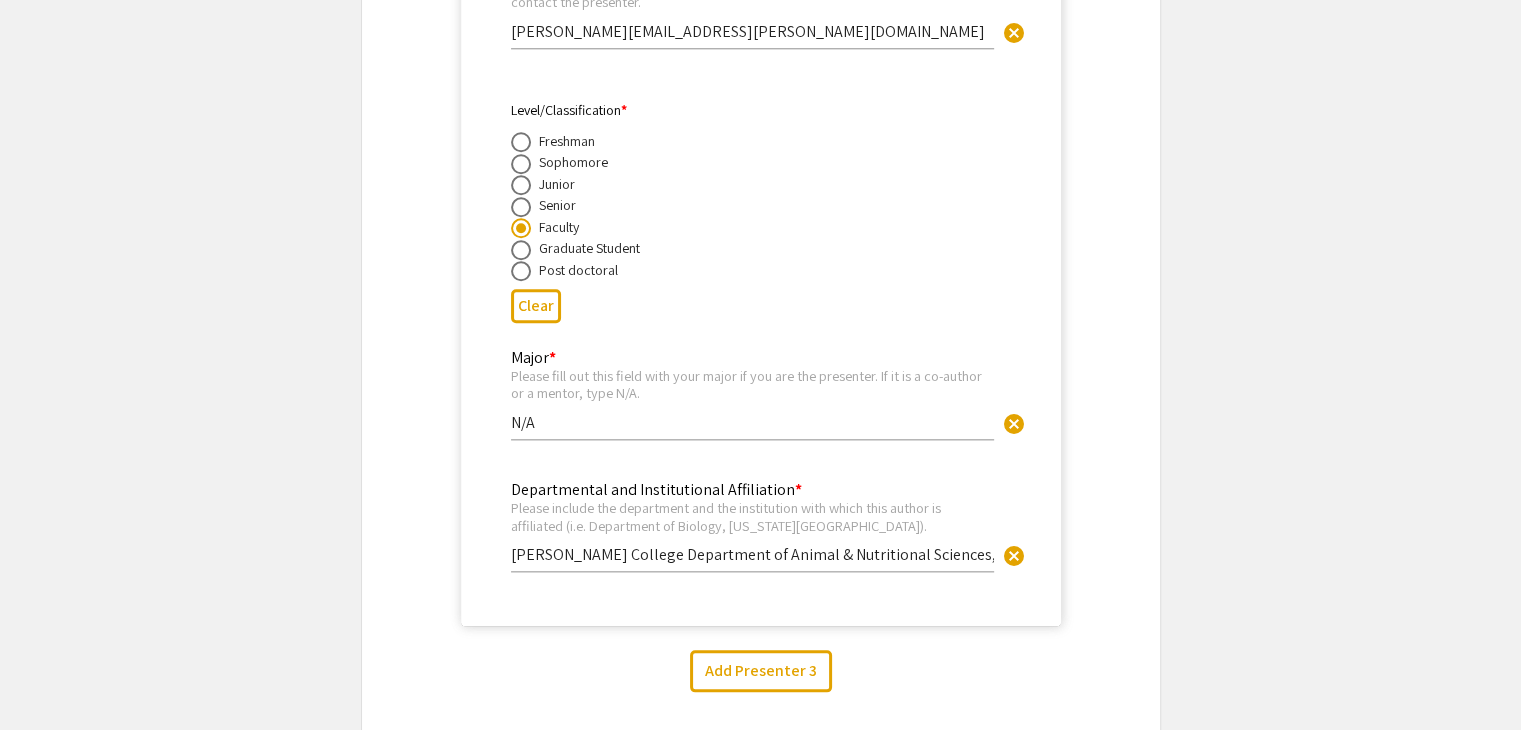 select on "auto" 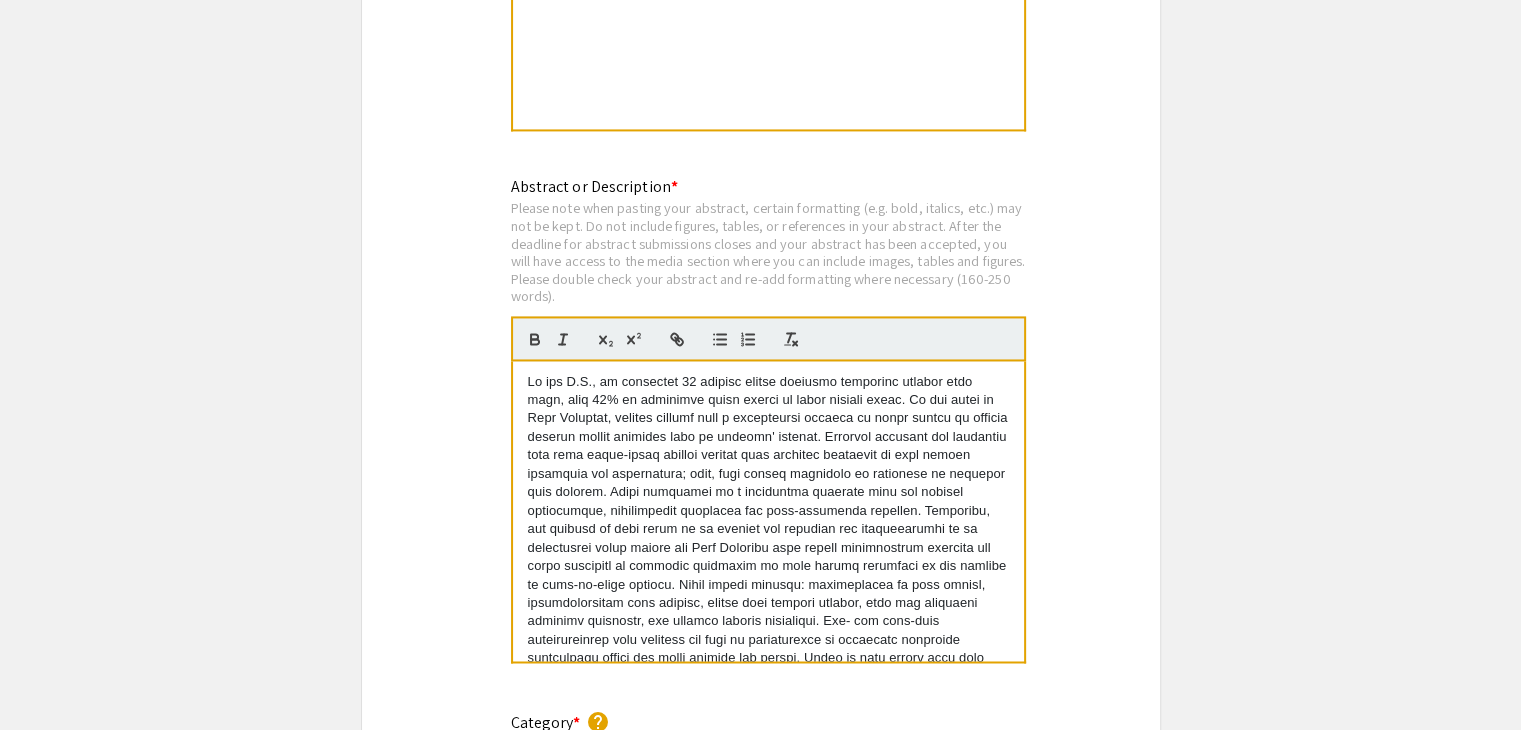 scroll, scrollTop: 3130, scrollLeft: 0, axis: vertical 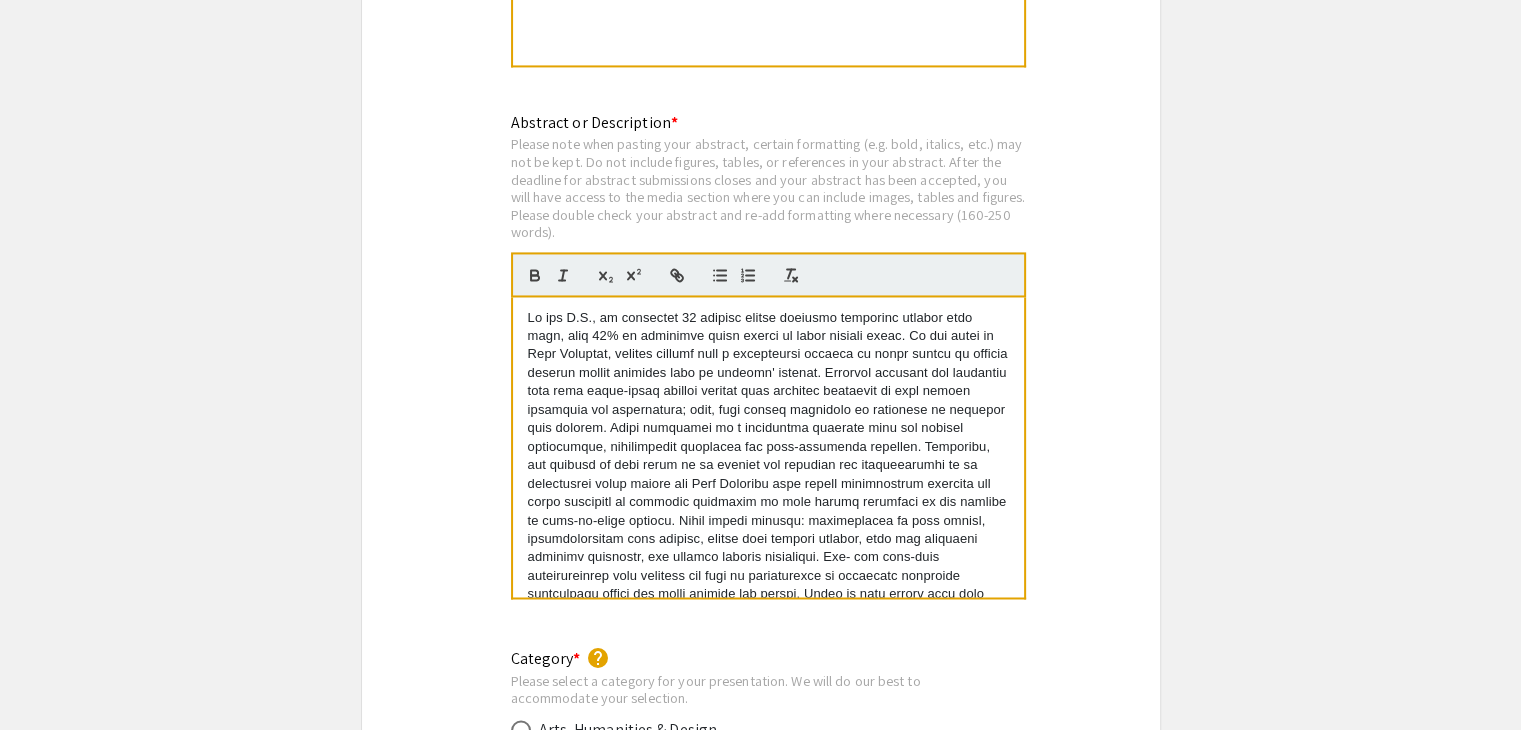 select on "auto" 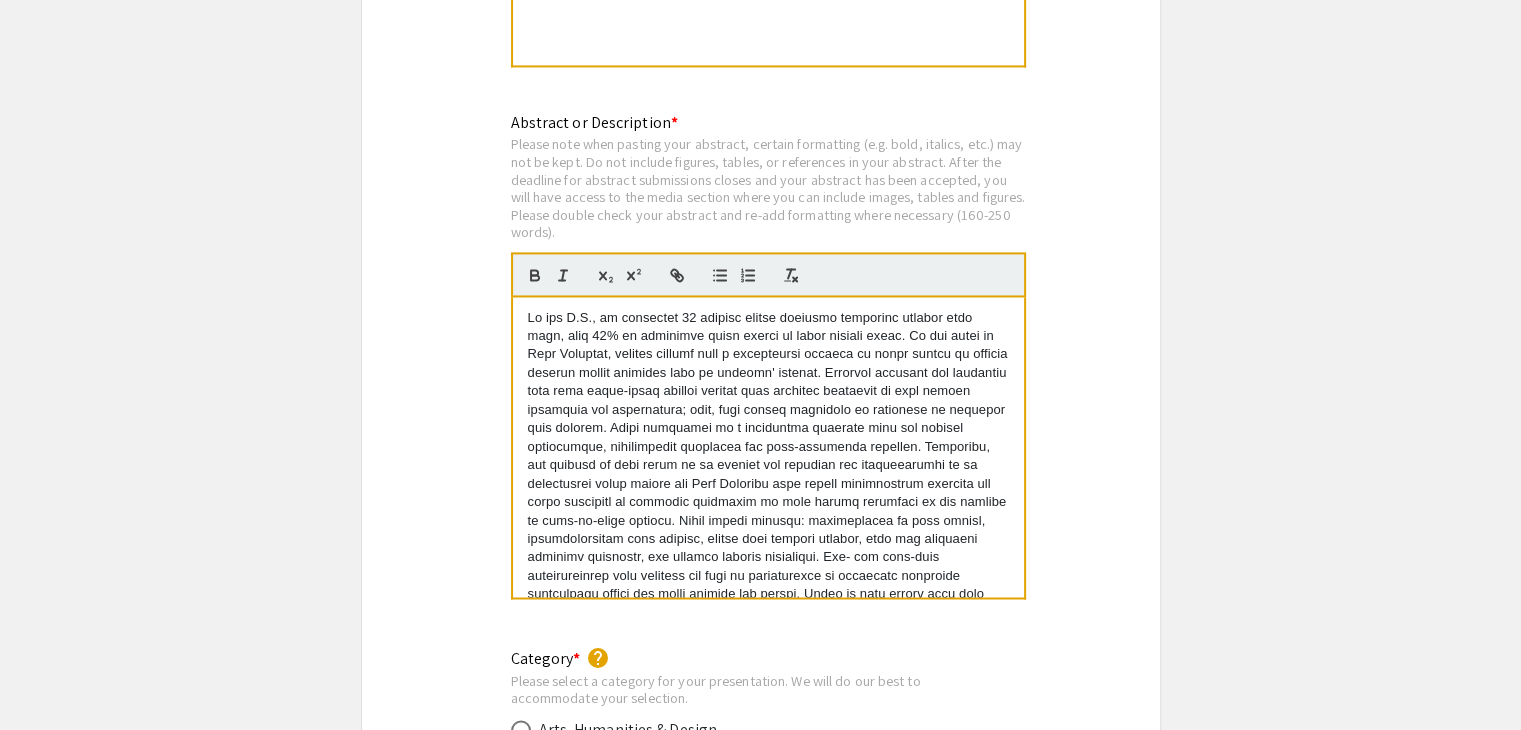 scroll, scrollTop: 8, scrollLeft: 0, axis: vertical 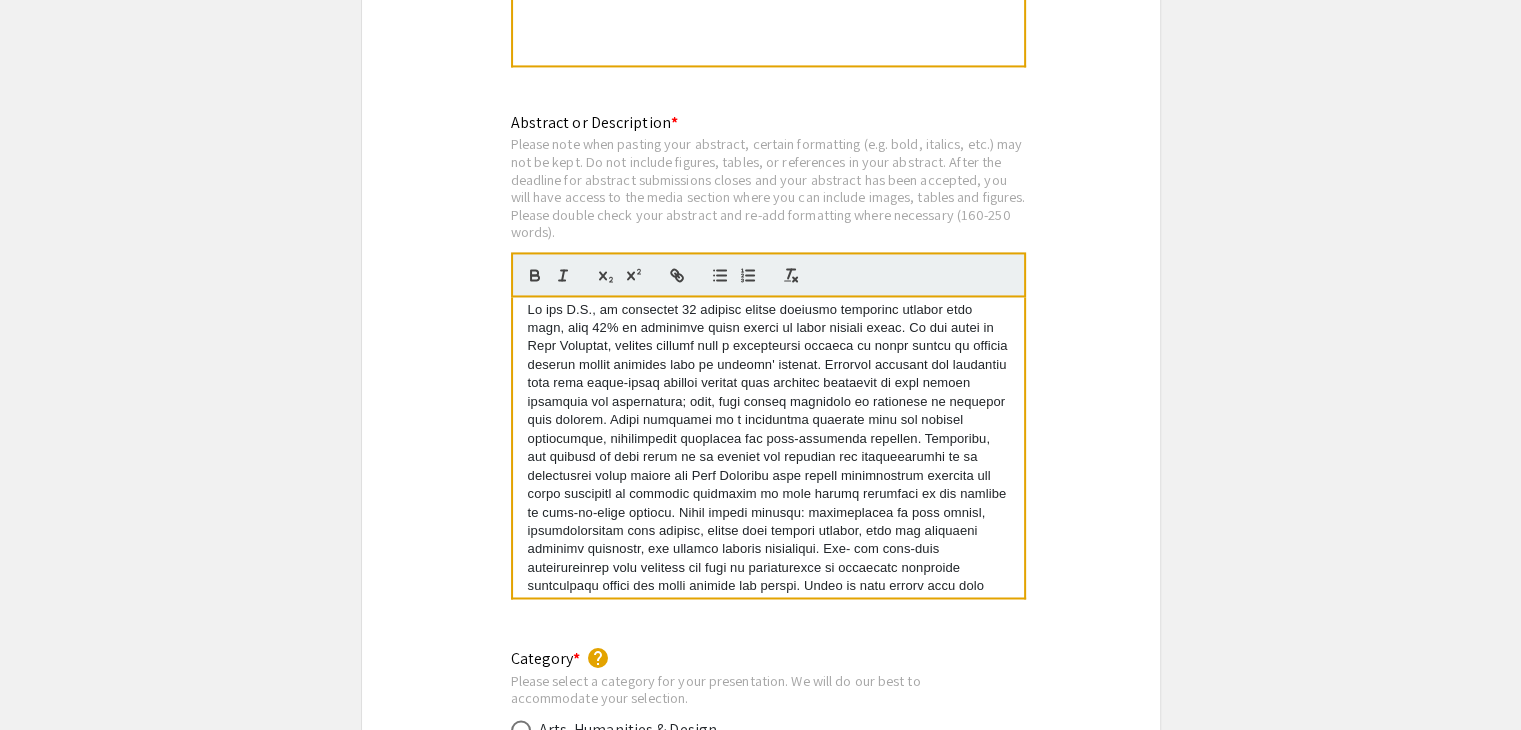 click at bounding box center (768, 504) 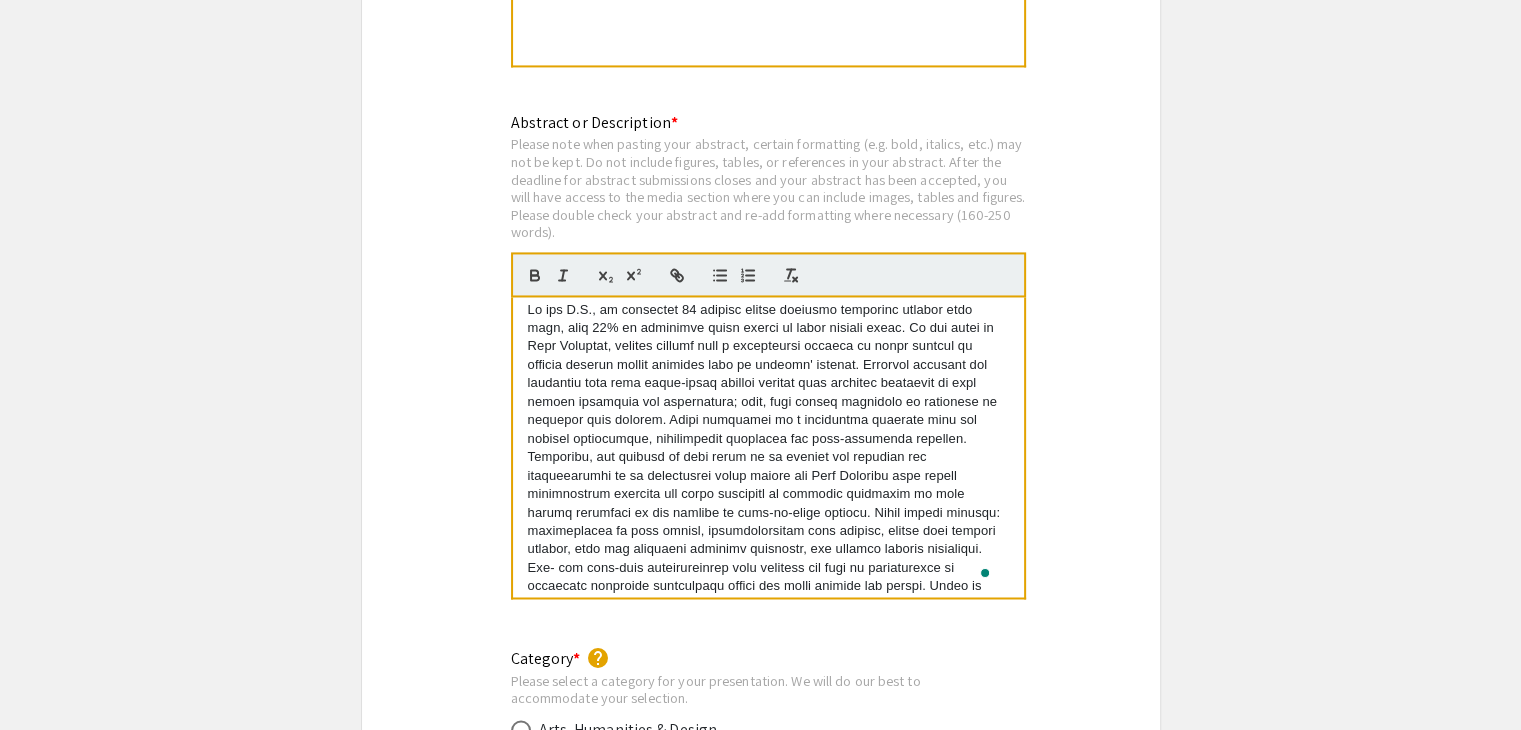 type 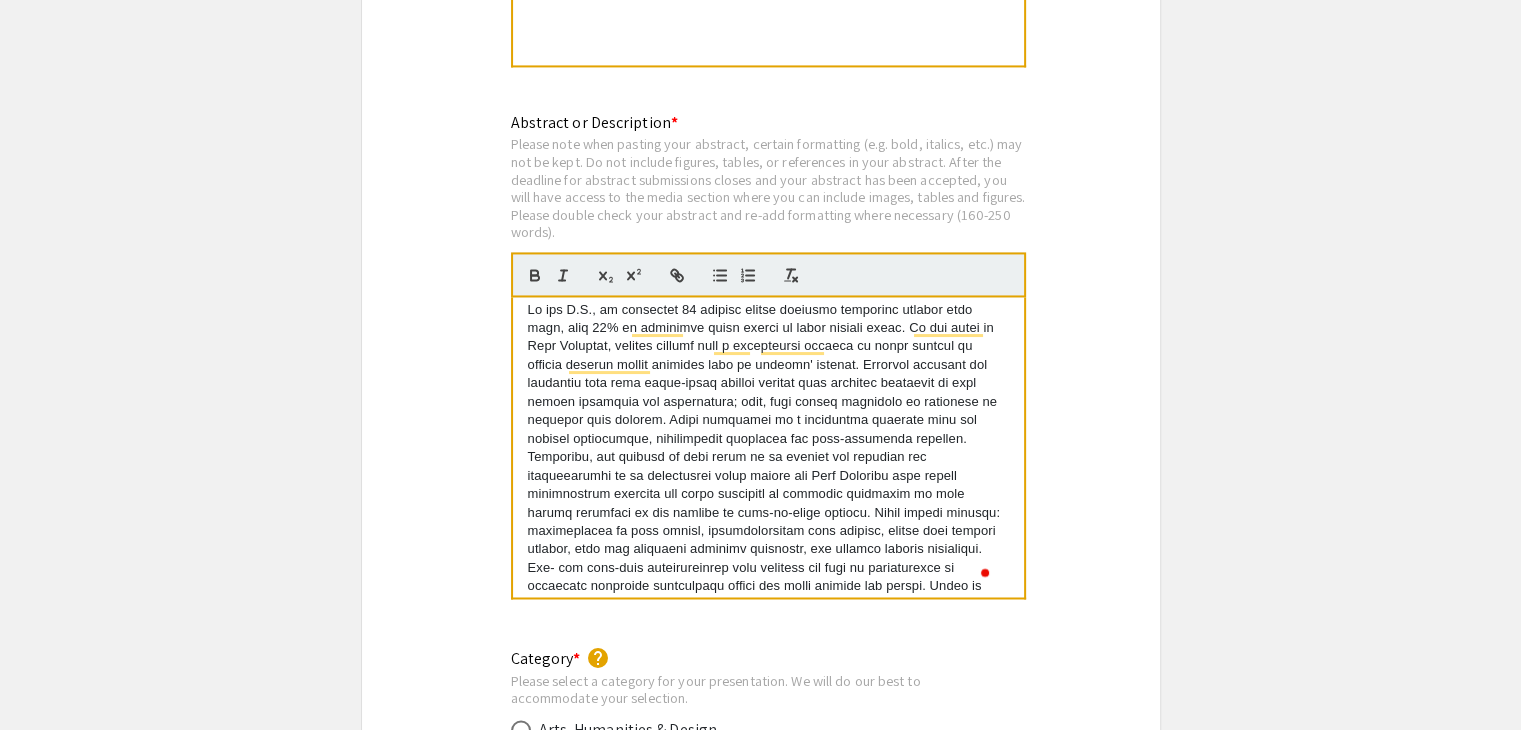 scroll, scrollTop: 8, scrollLeft: 0, axis: vertical 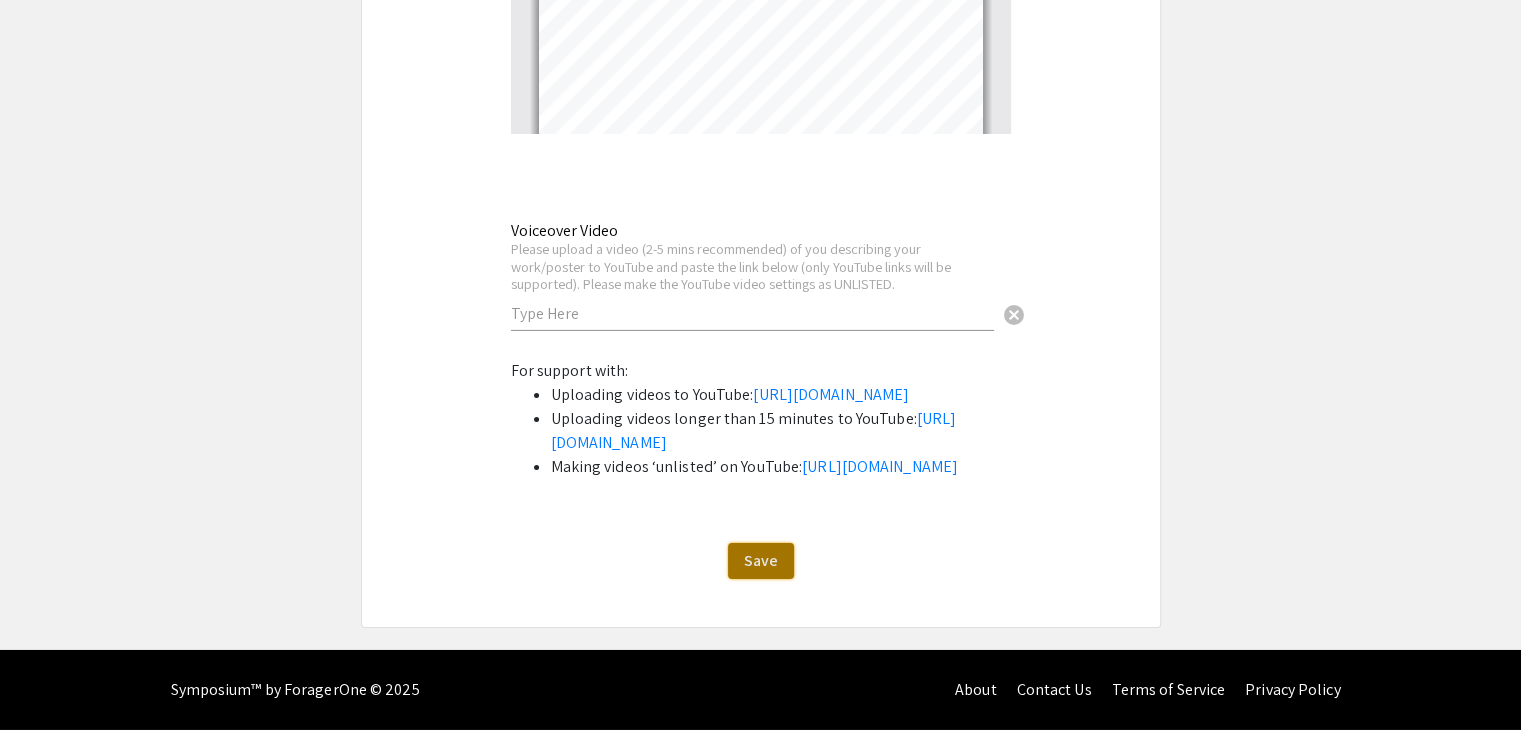 click on "Save" 